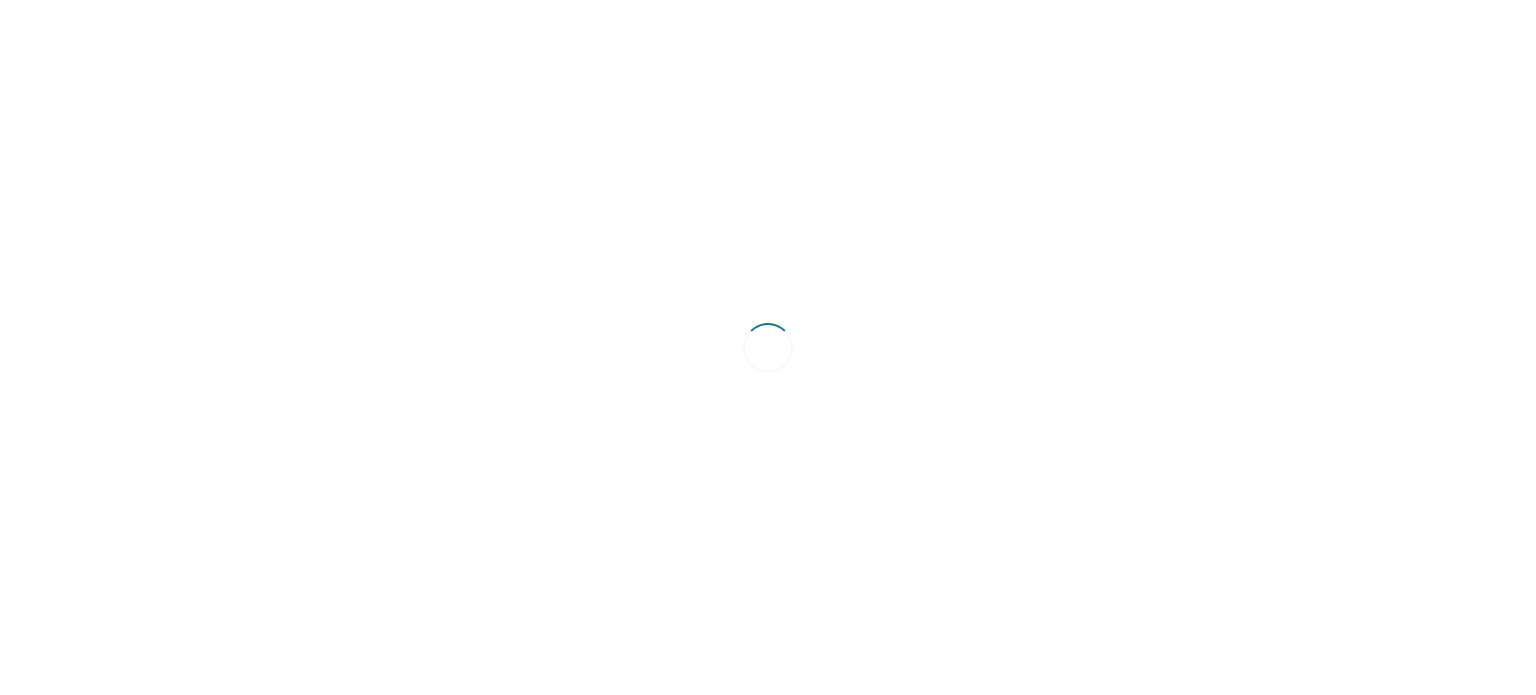 scroll, scrollTop: 0, scrollLeft: 0, axis: both 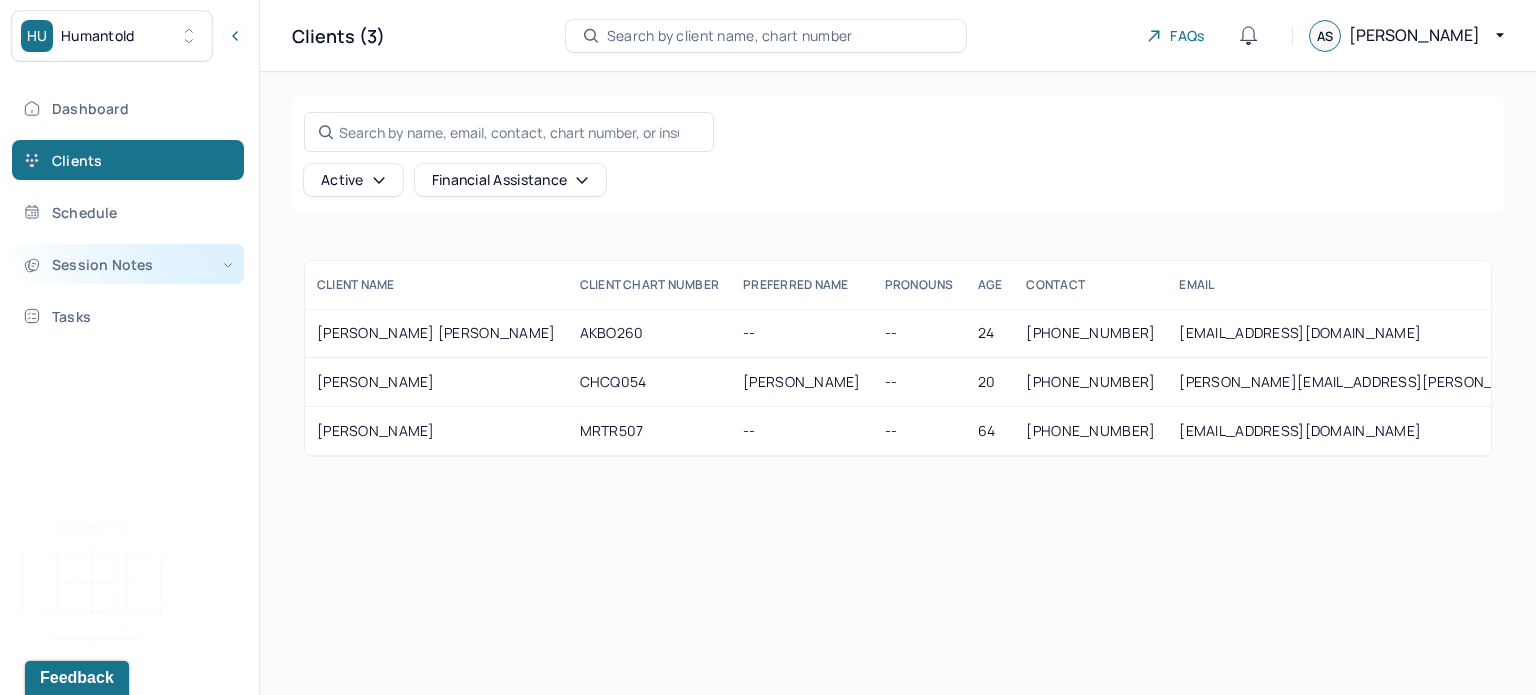 click on "Session Notes" at bounding box center (128, 264) 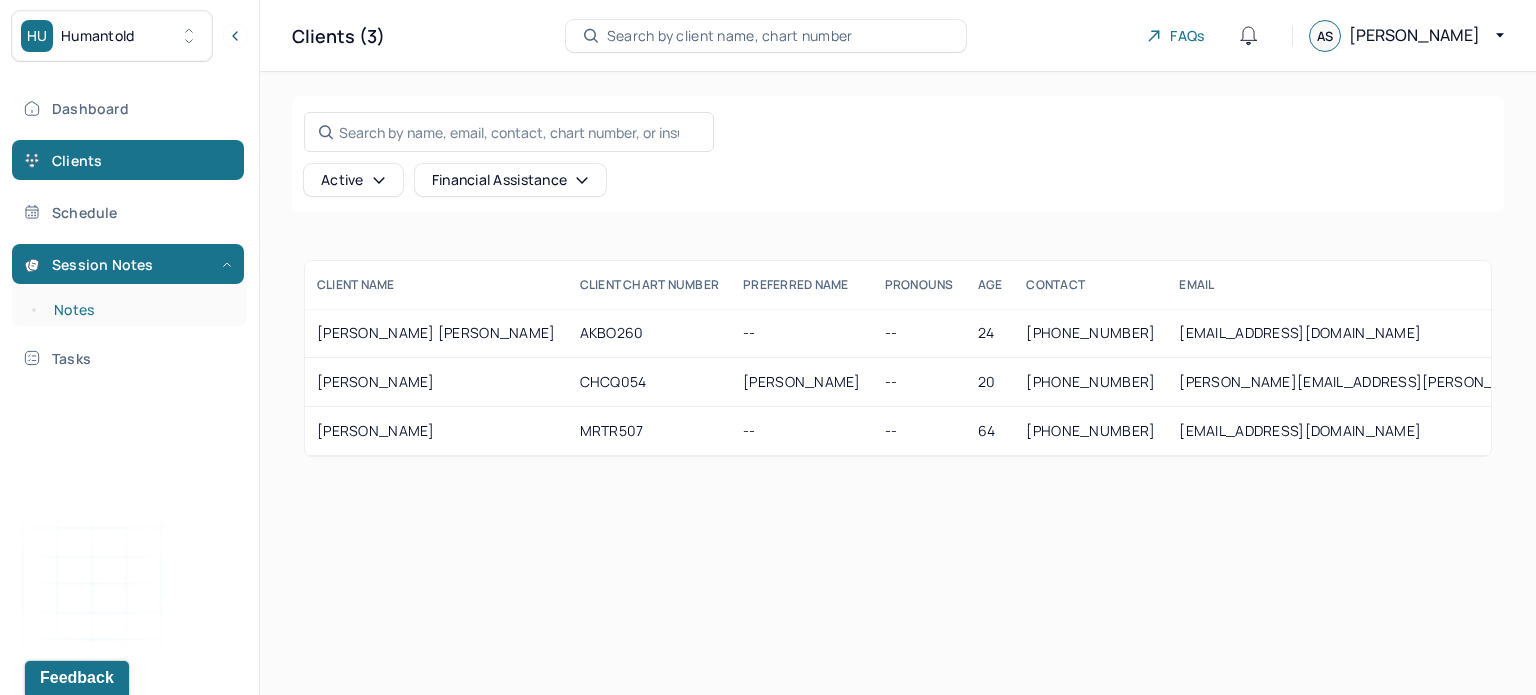 click on "Notes" at bounding box center [139, 310] 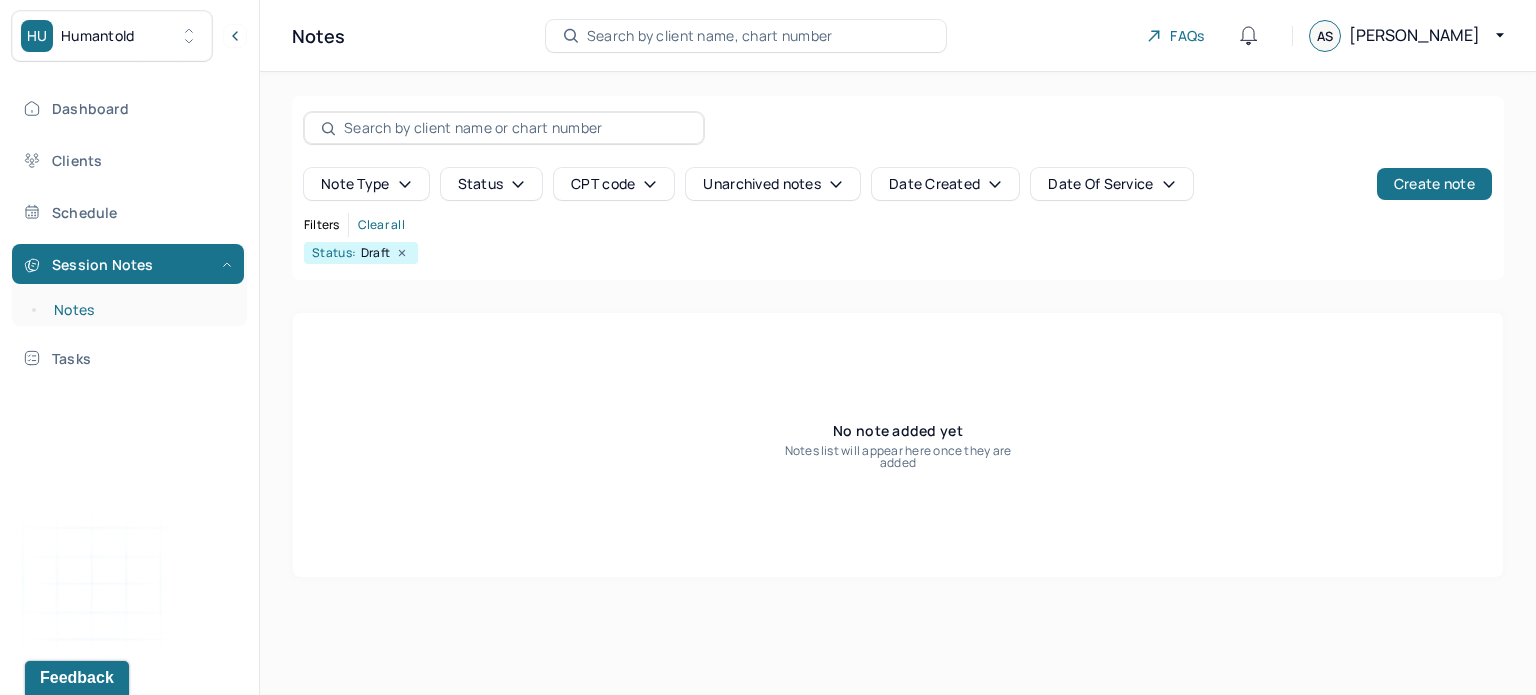 click on "Notes" at bounding box center [139, 310] 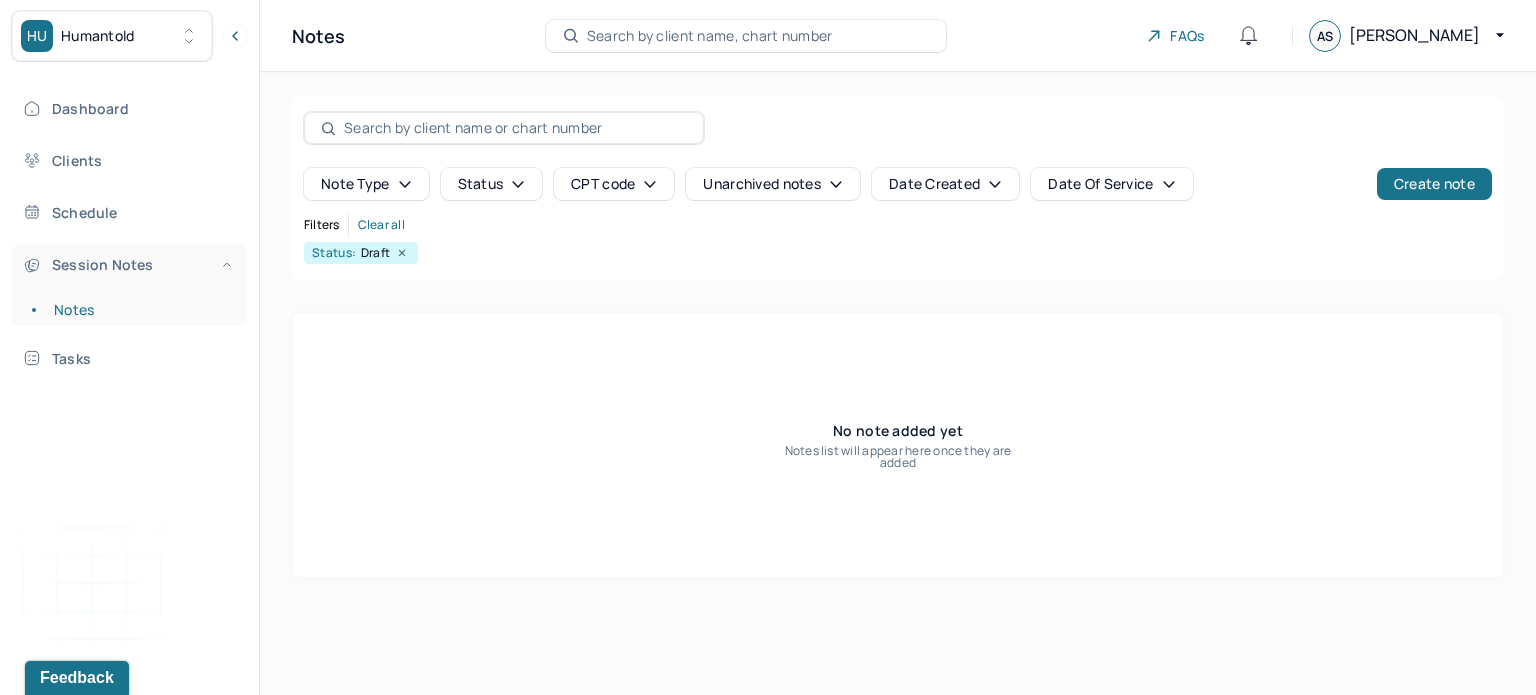 click on "Session Notes" at bounding box center (128, 264) 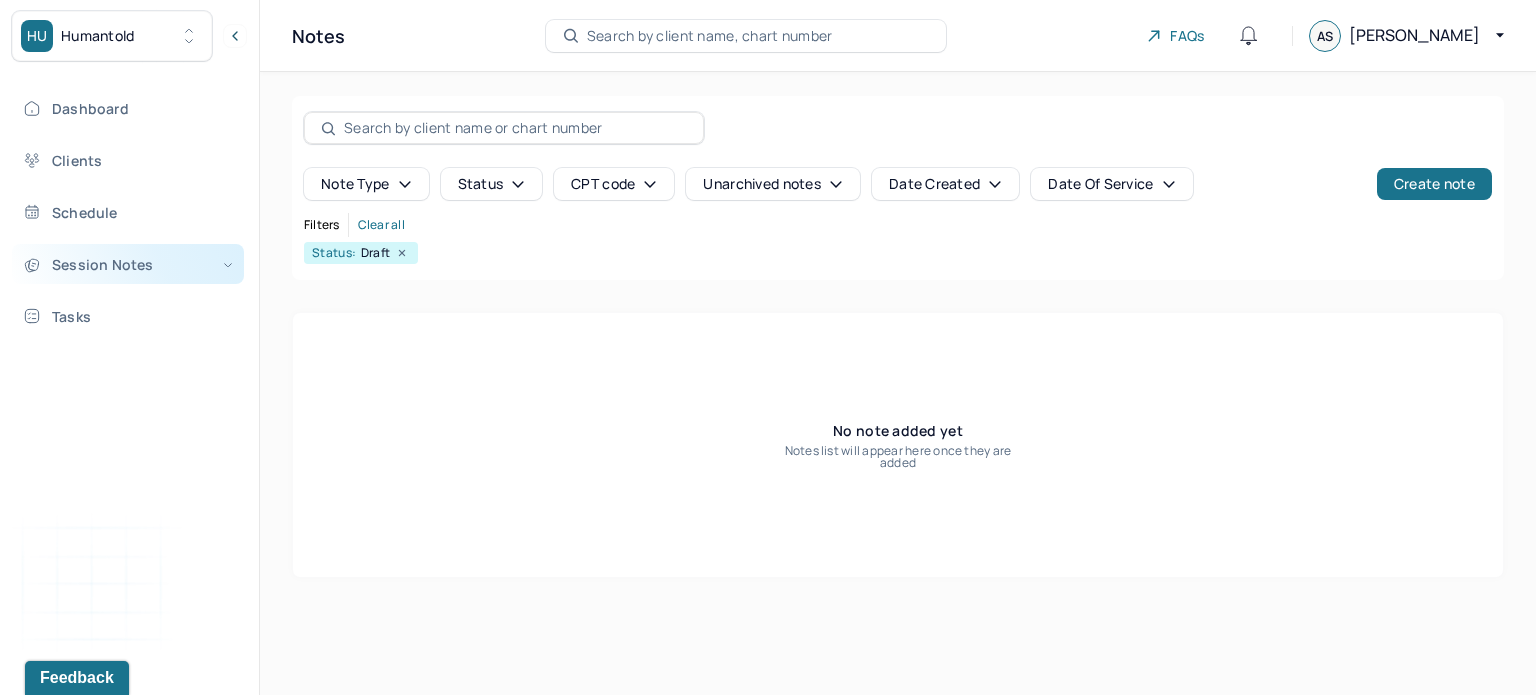 click on "Session Notes" at bounding box center (128, 264) 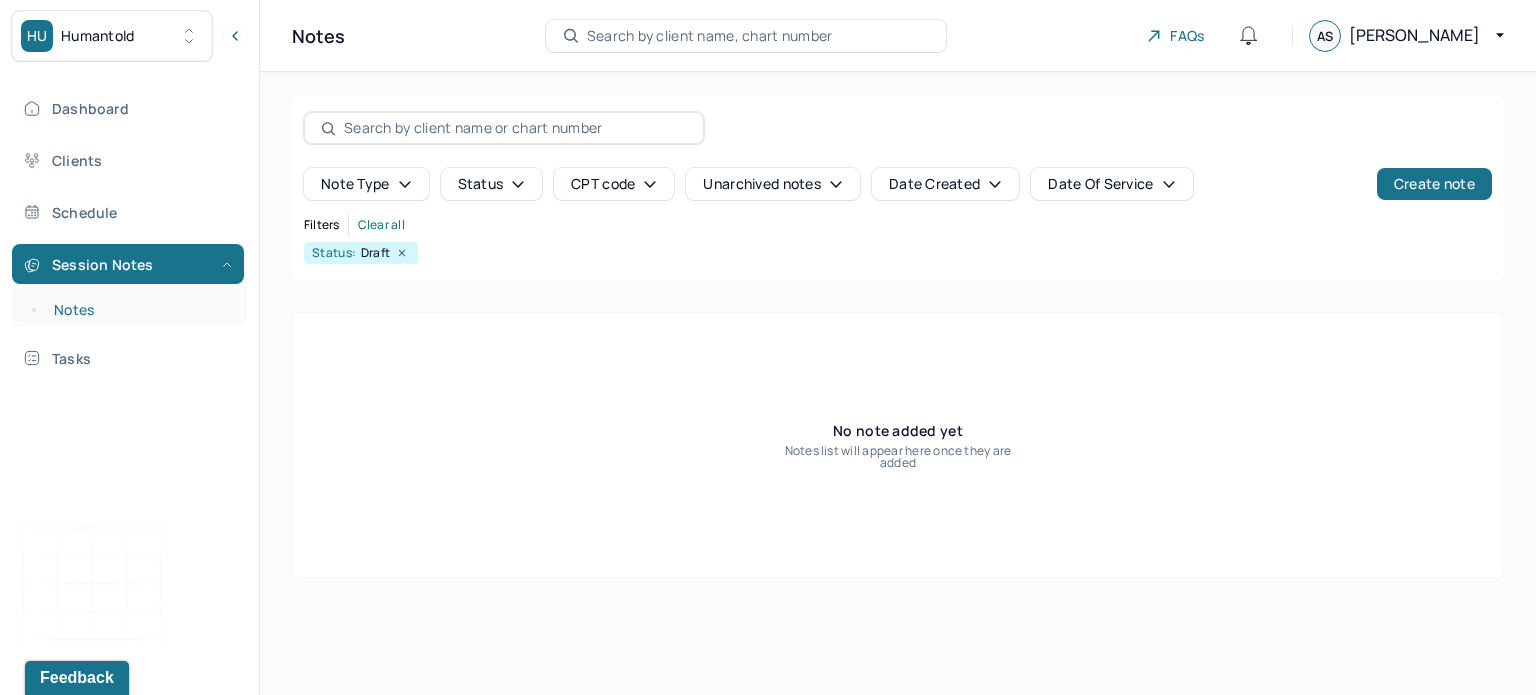 click on "Notes" at bounding box center (139, 310) 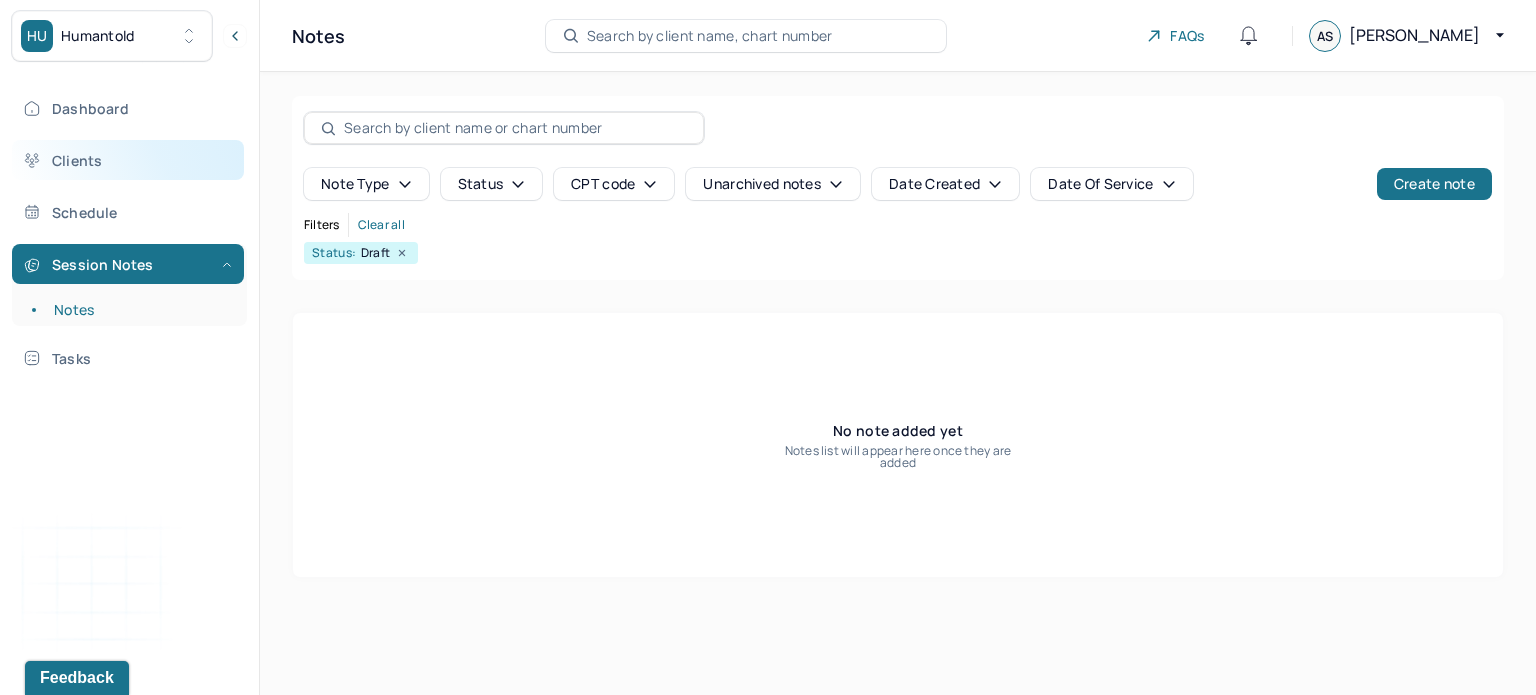 click on "Clients" at bounding box center [128, 160] 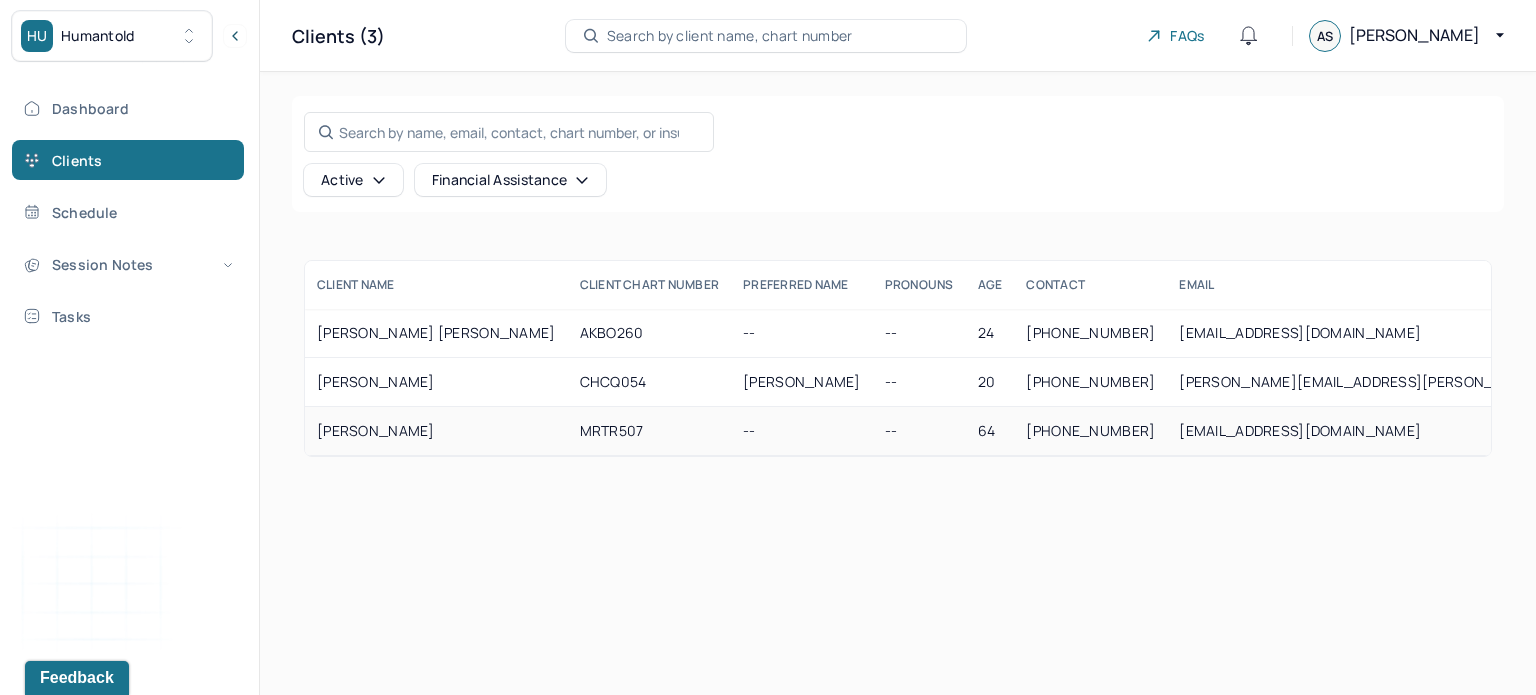 click on "[PERSON_NAME]" at bounding box center (436, 431) 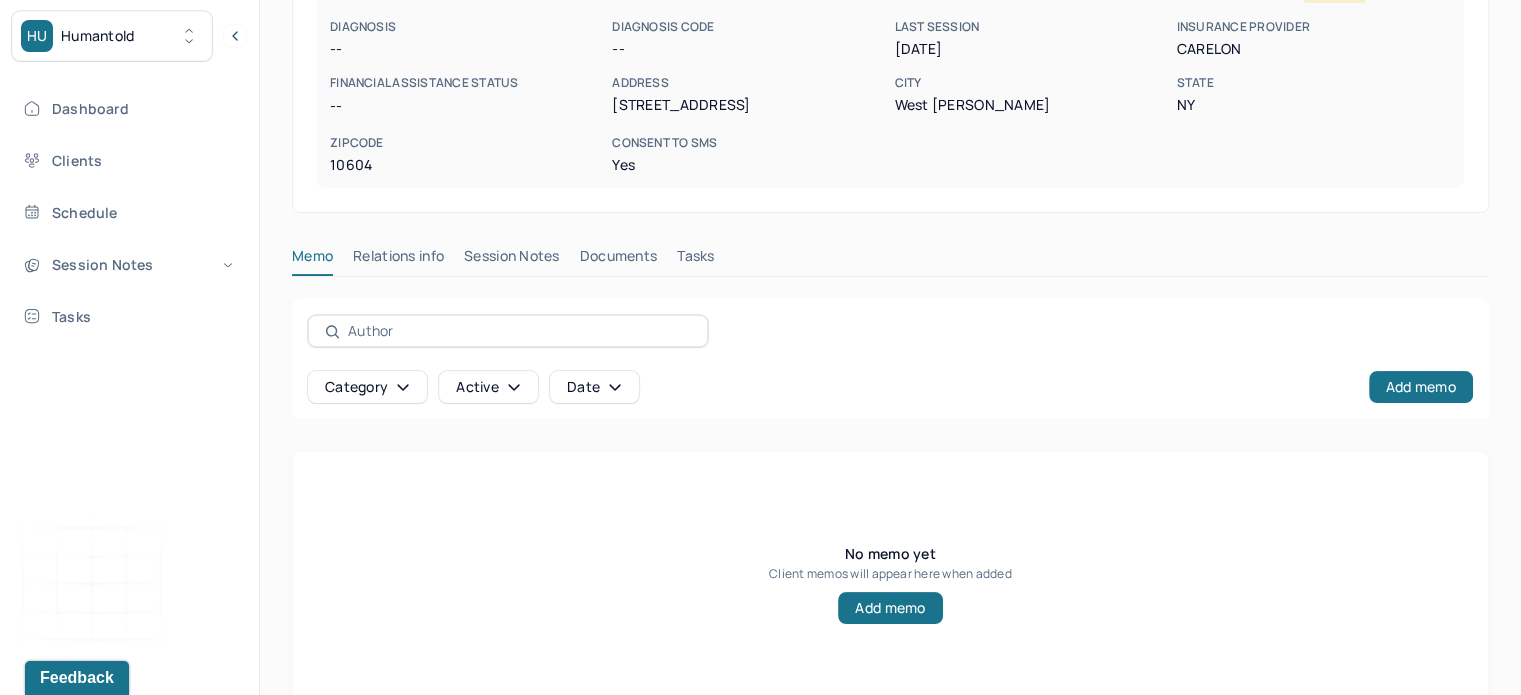 click on "Session Notes" at bounding box center (512, 260) 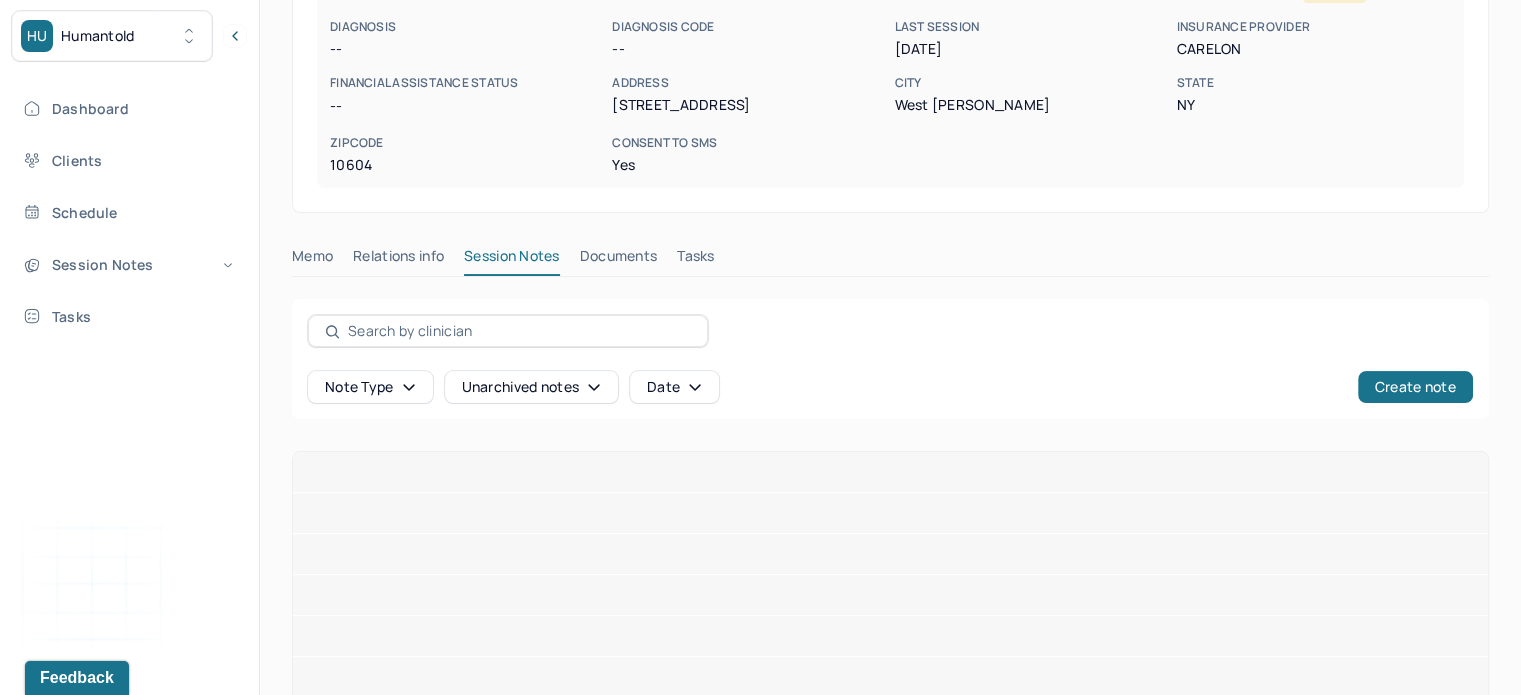 scroll, scrollTop: 241, scrollLeft: 0, axis: vertical 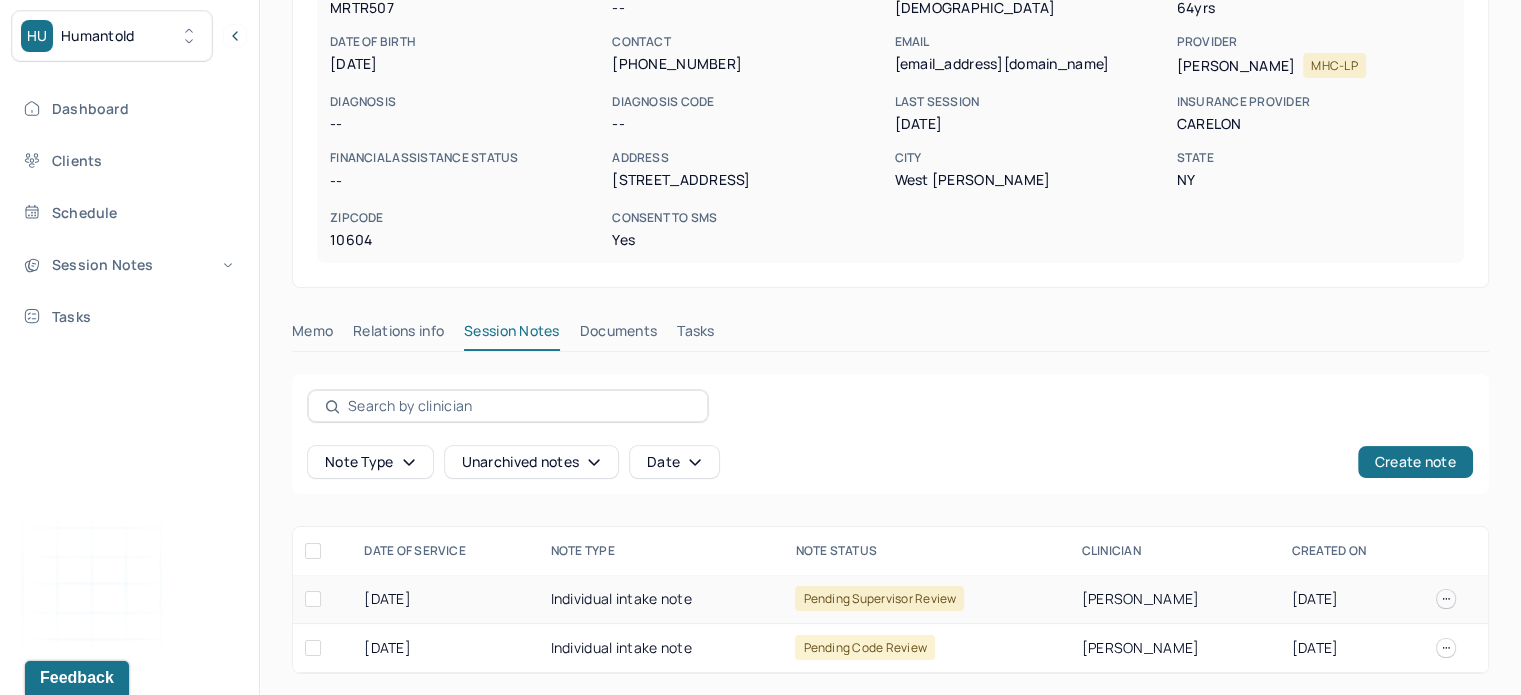 click on "Individual intake note" at bounding box center [661, 599] 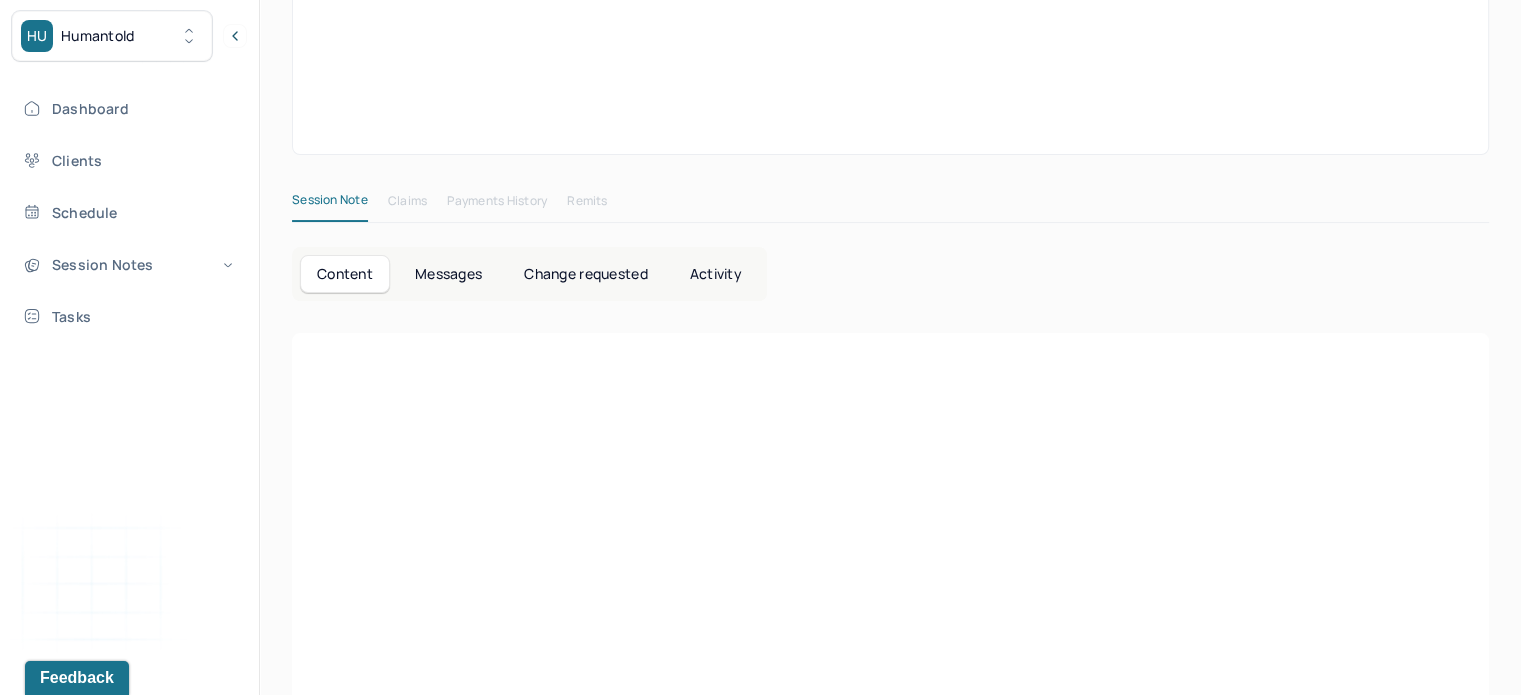 click at bounding box center (890, 569) 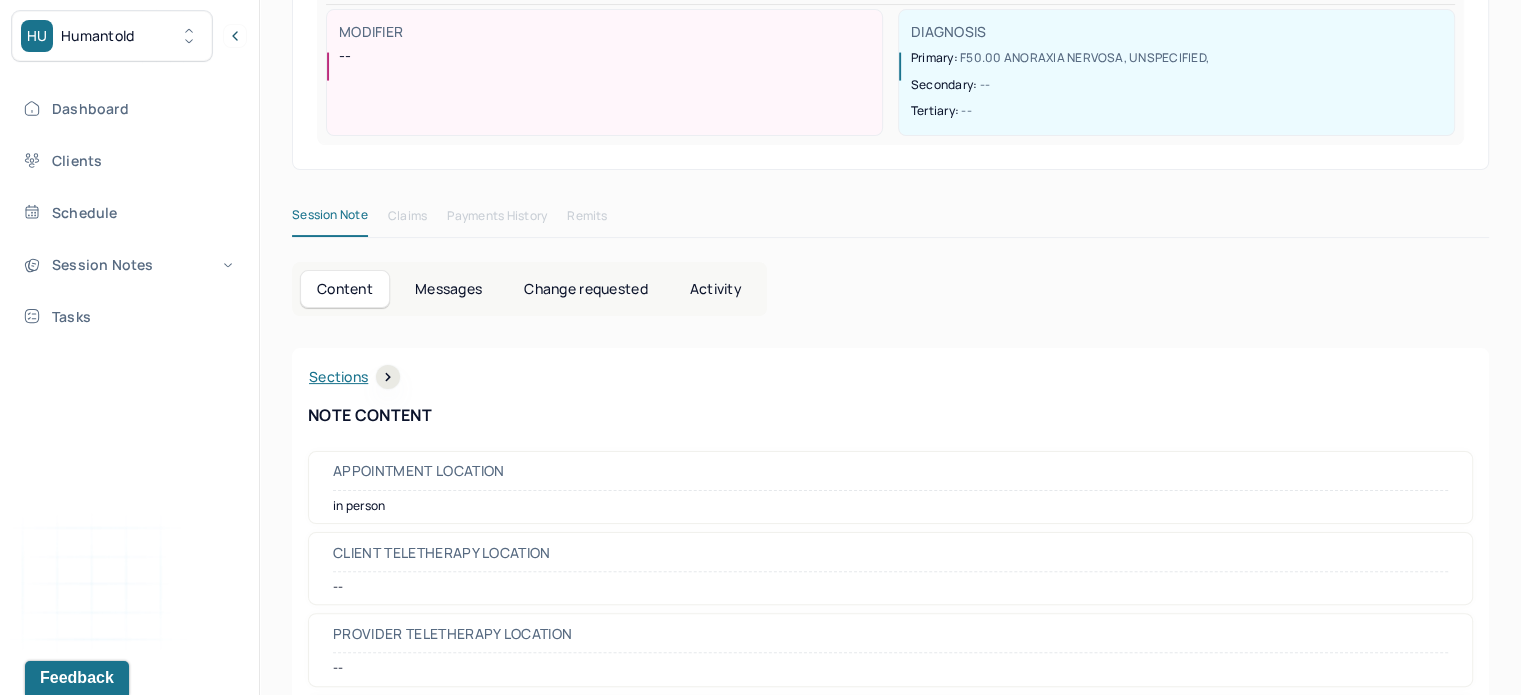 scroll, scrollTop: 0, scrollLeft: 0, axis: both 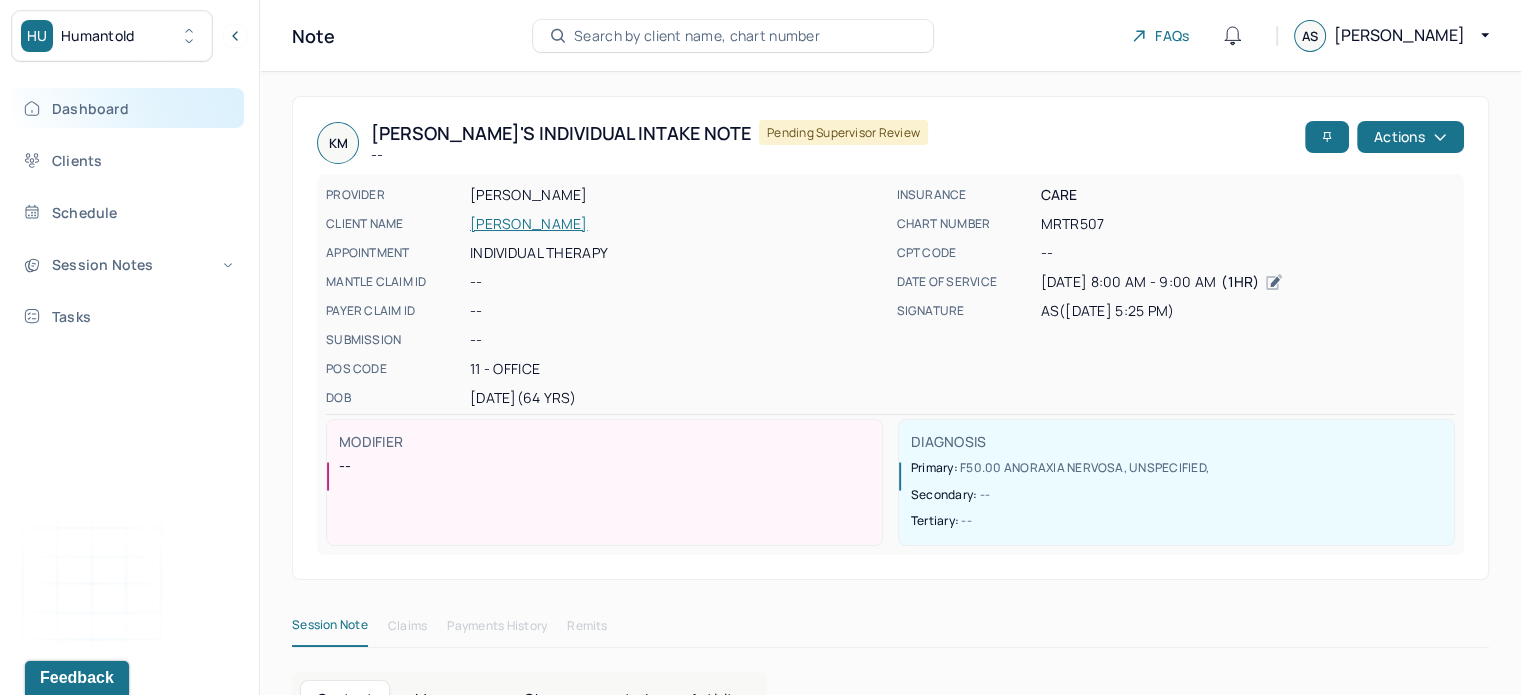 click on "Dashboard" at bounding box center [128, 108] 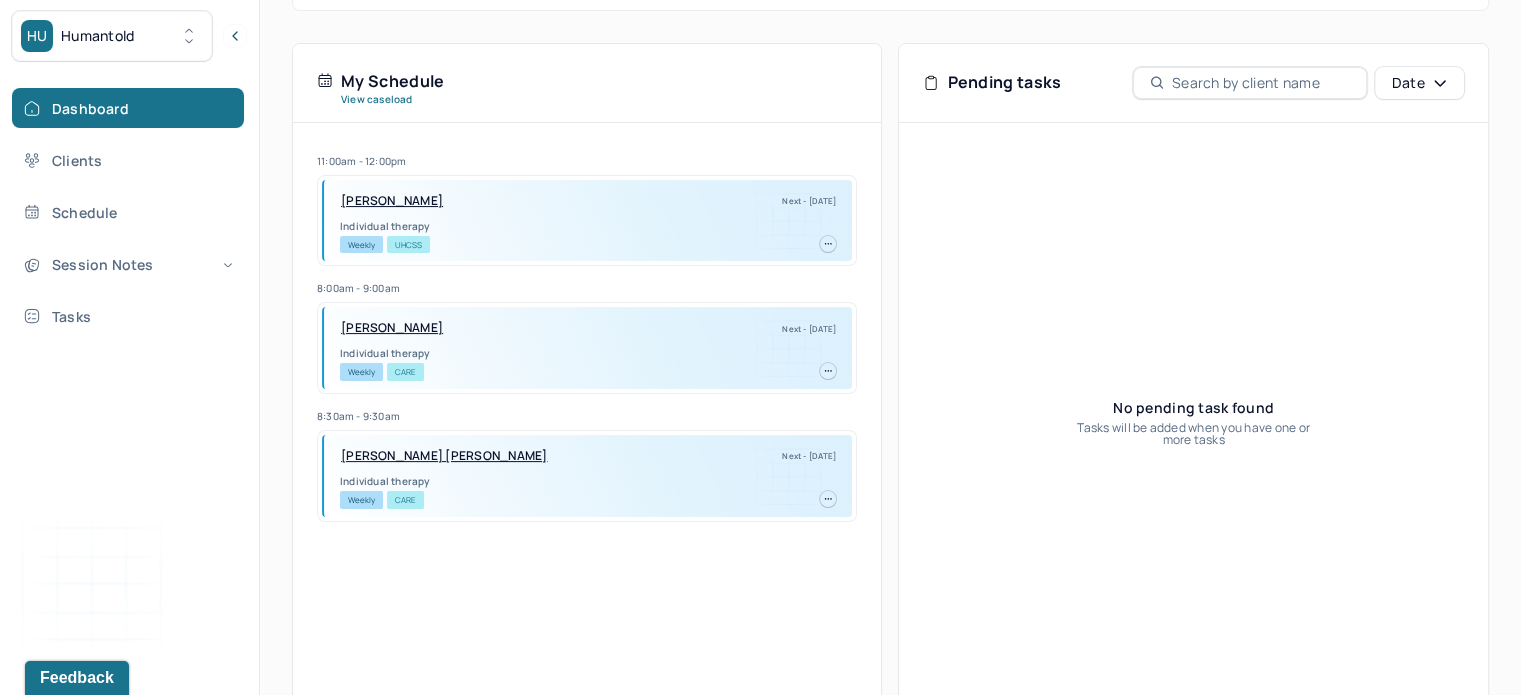 scroll, scrollTop: 388, scrollLeft: 0, axis: vertical 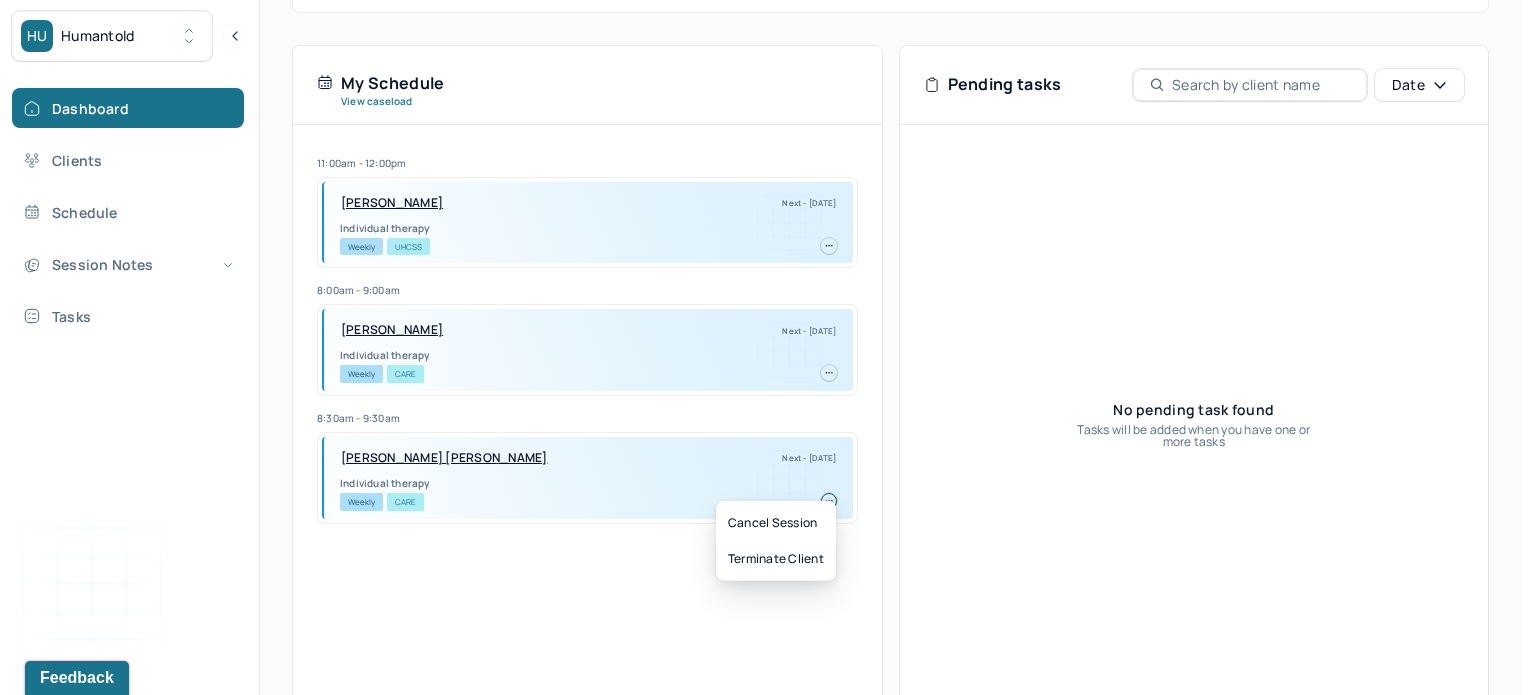 click at bounding box center (829, 501) 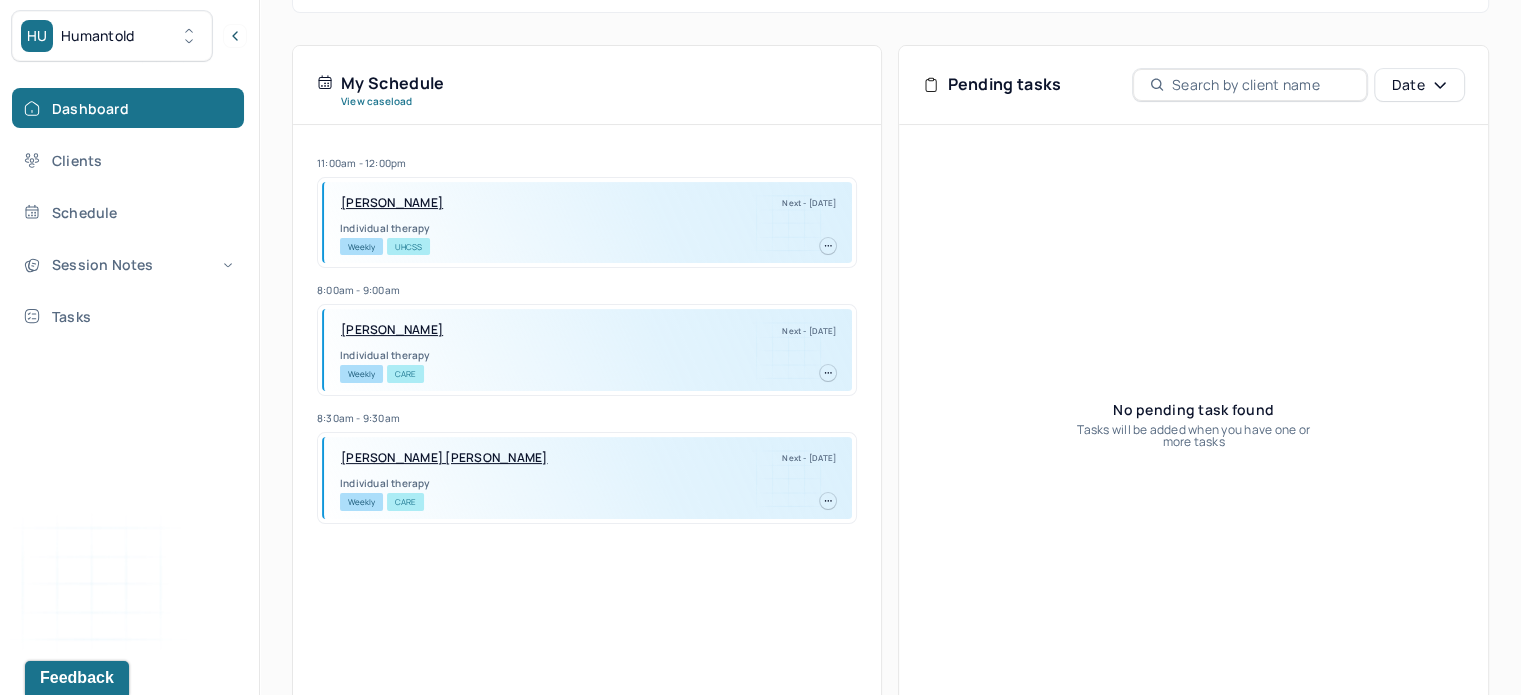 click on "ADAMES NUNEZ, KEVI   Next - 10/09/2025" at bounding box center [588, 458] 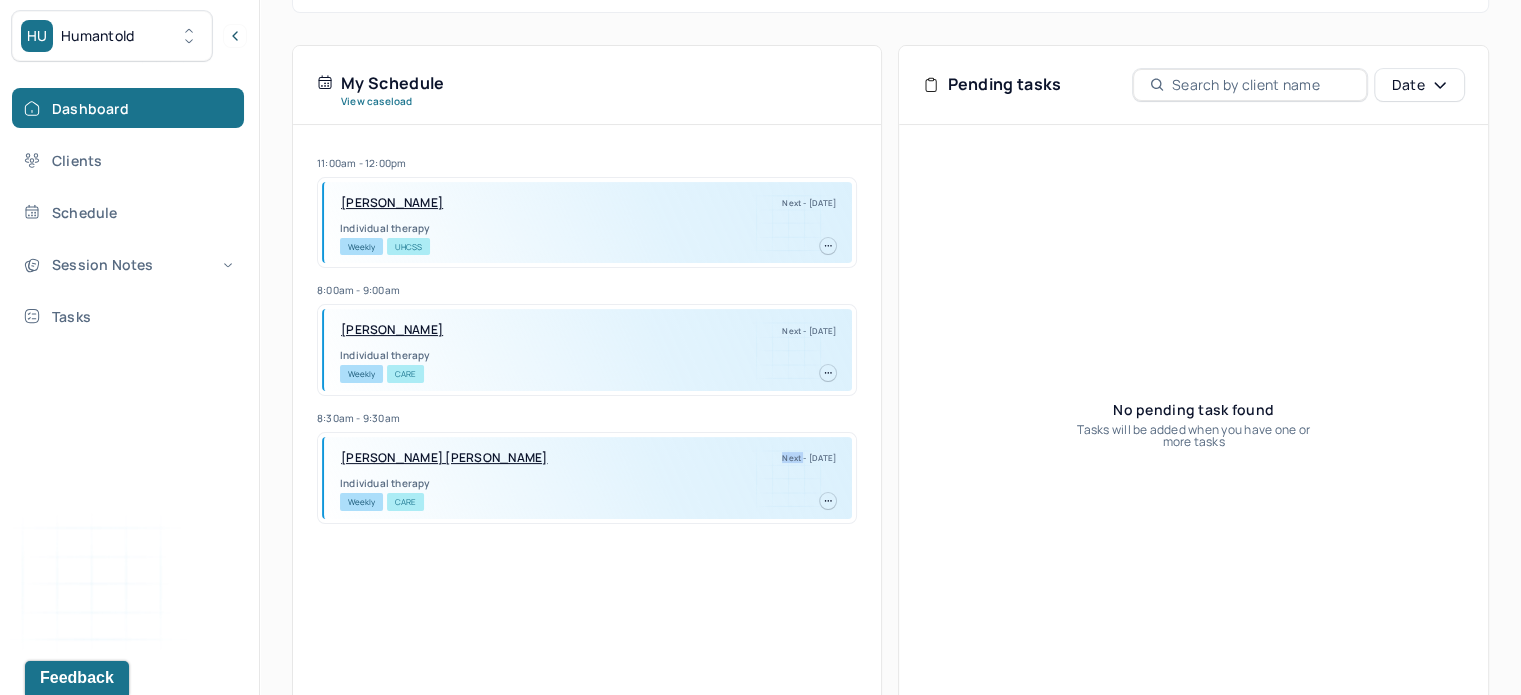 click on "ADAMES NUNEZ, KEVI   Next - 10/09/2025" at bounding box center (588, 458) 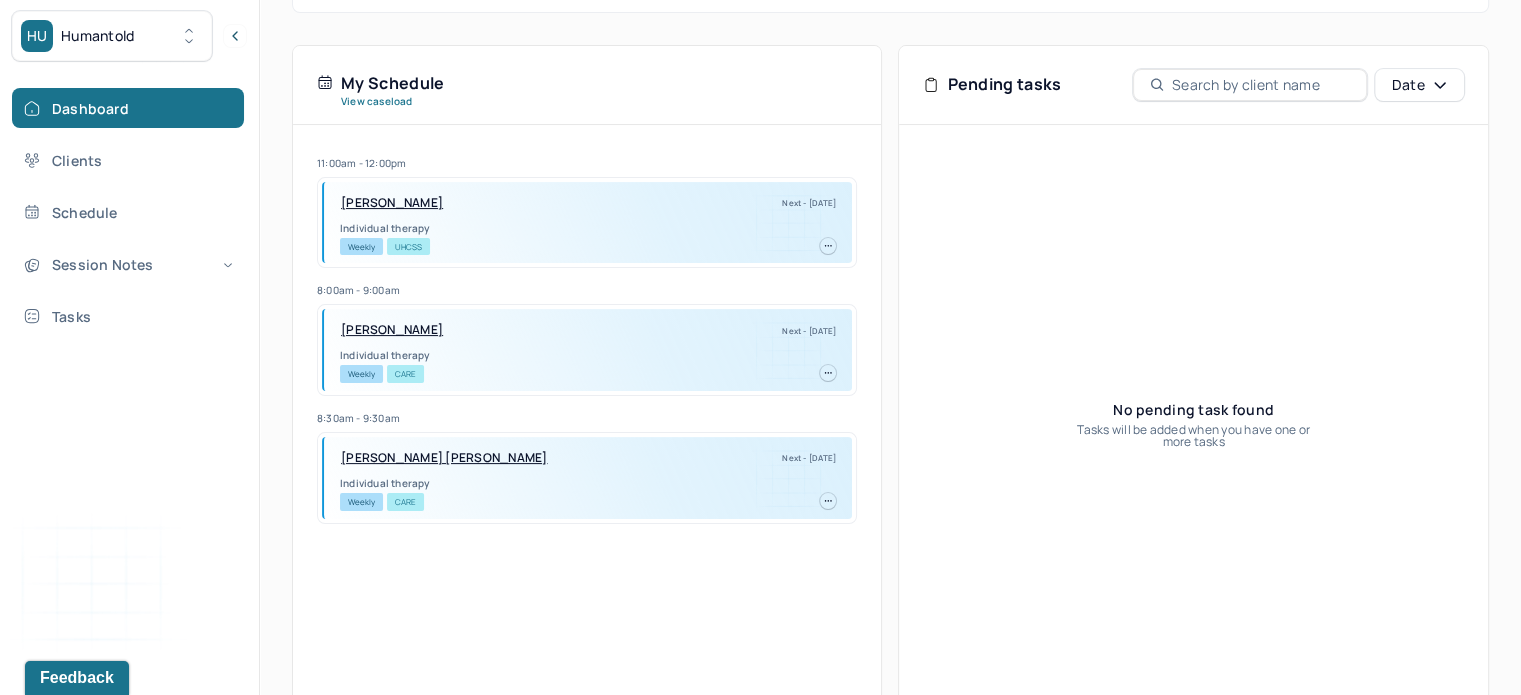 click on "ADAMES NUNEZ, KEVI   Next - 10/09/2025" at bounding box center [588, 458] 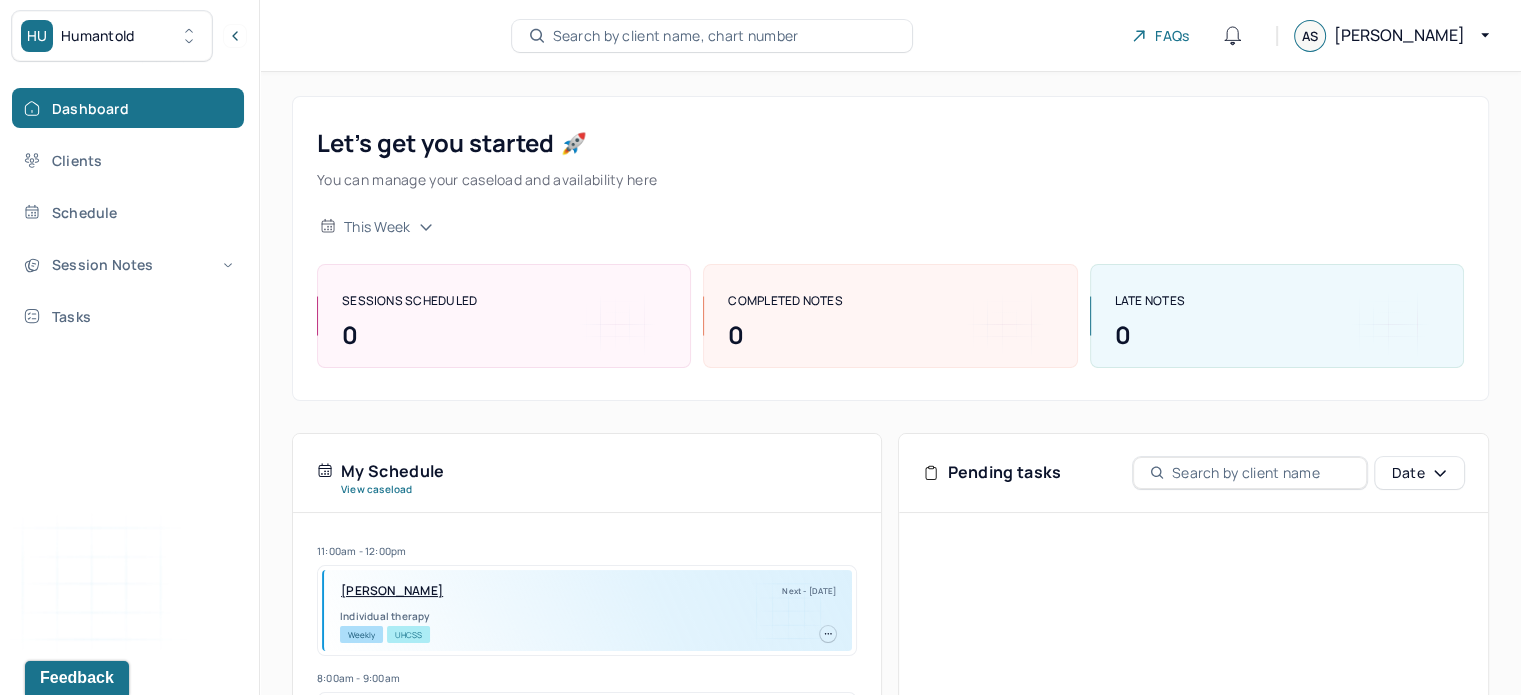 scroll, scrollTop: 150, scrollLeft: 0, axis: vertical 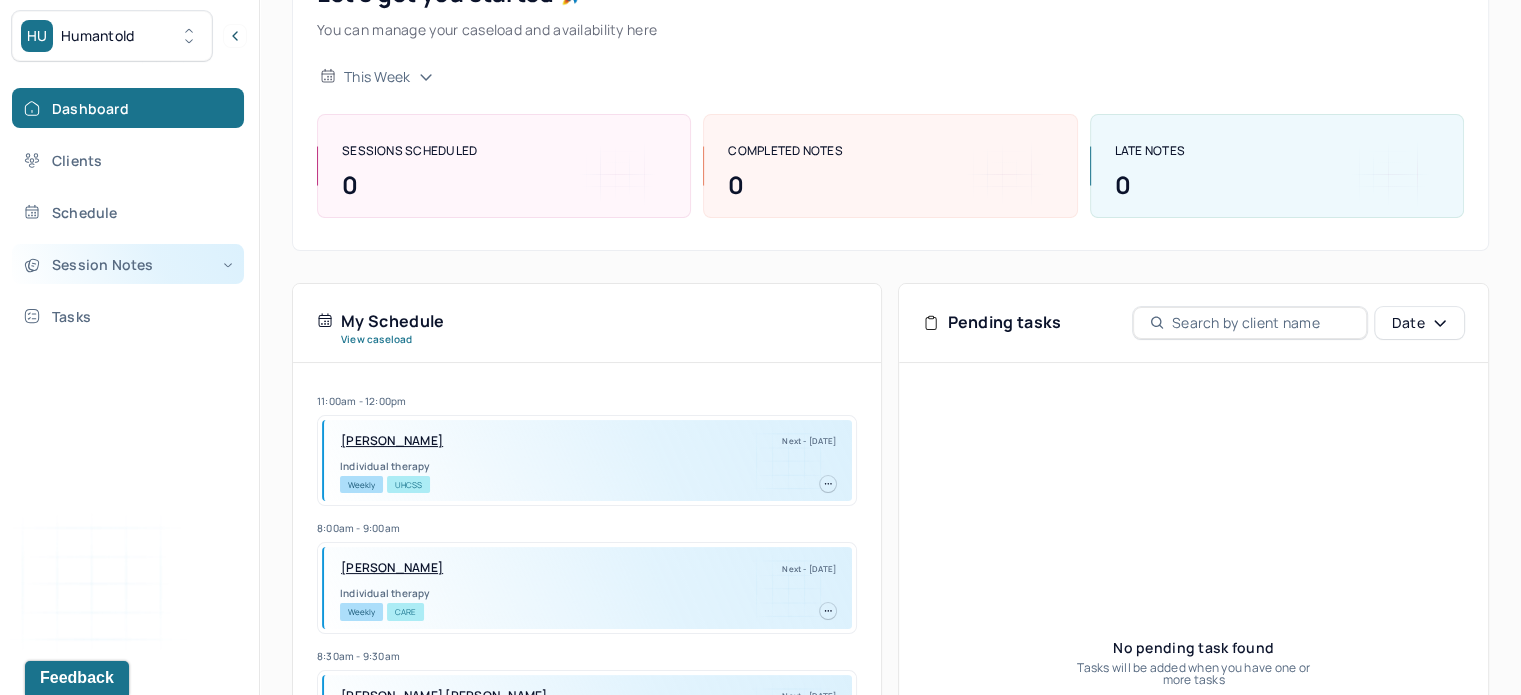 click on "Session Notes" at bounding box center (128, 264) 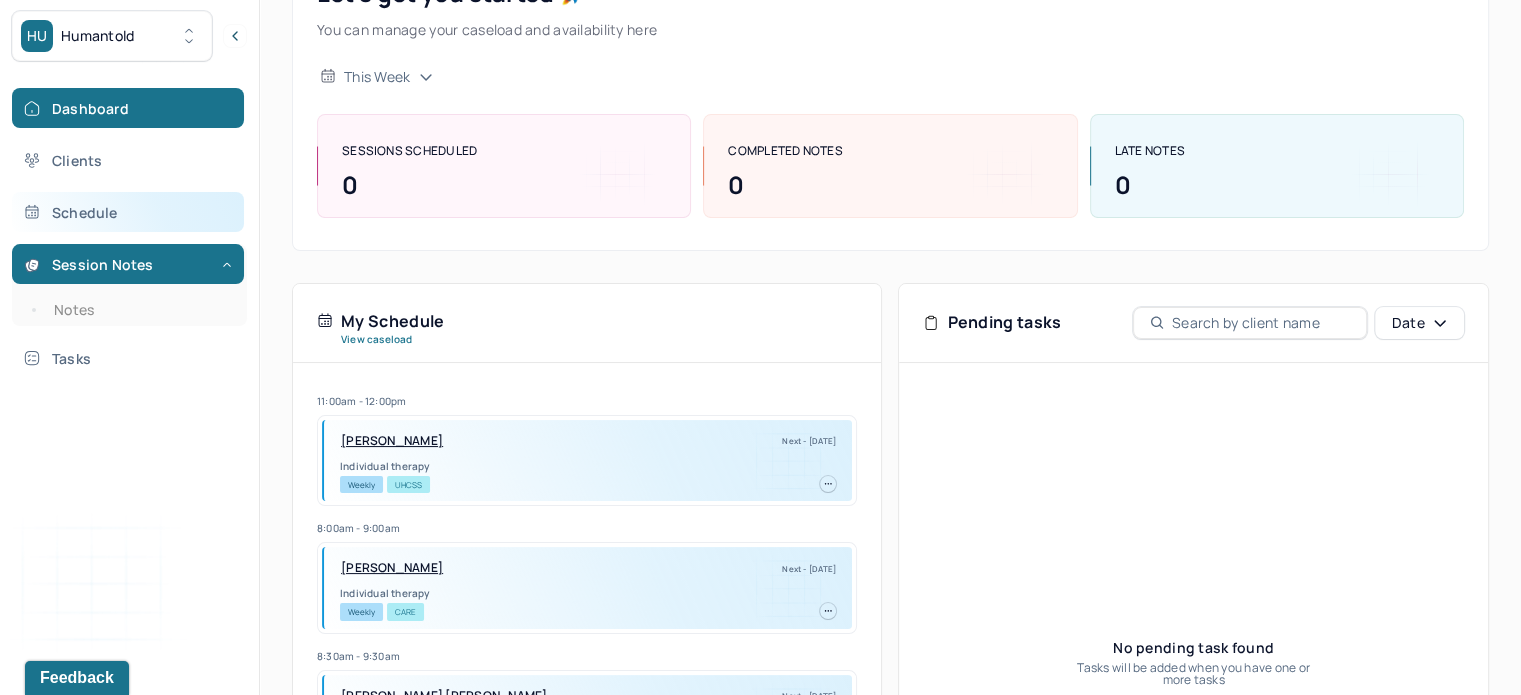 click on "Schedule" at bounding box center [128, 212] 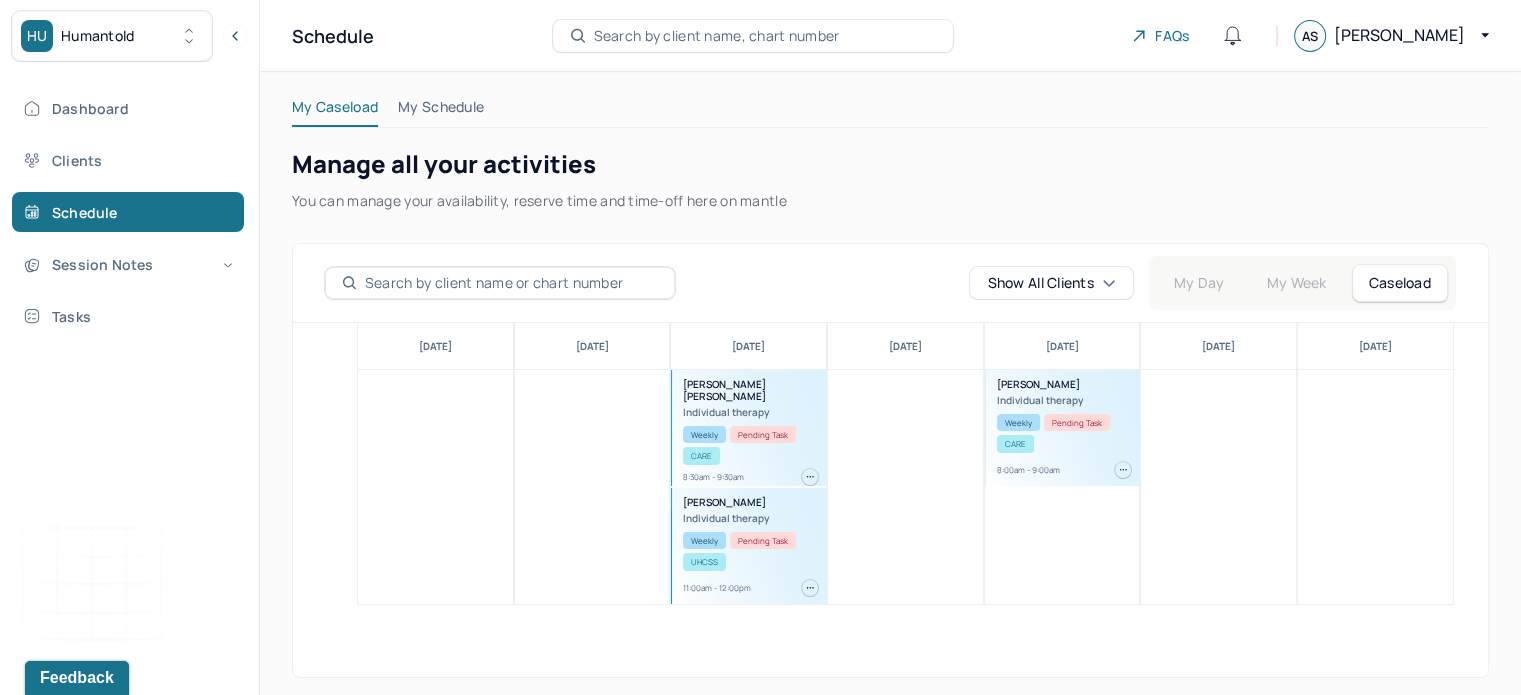 scroll, scrollTop: 4, scrollLeft: 0, axis: vertical 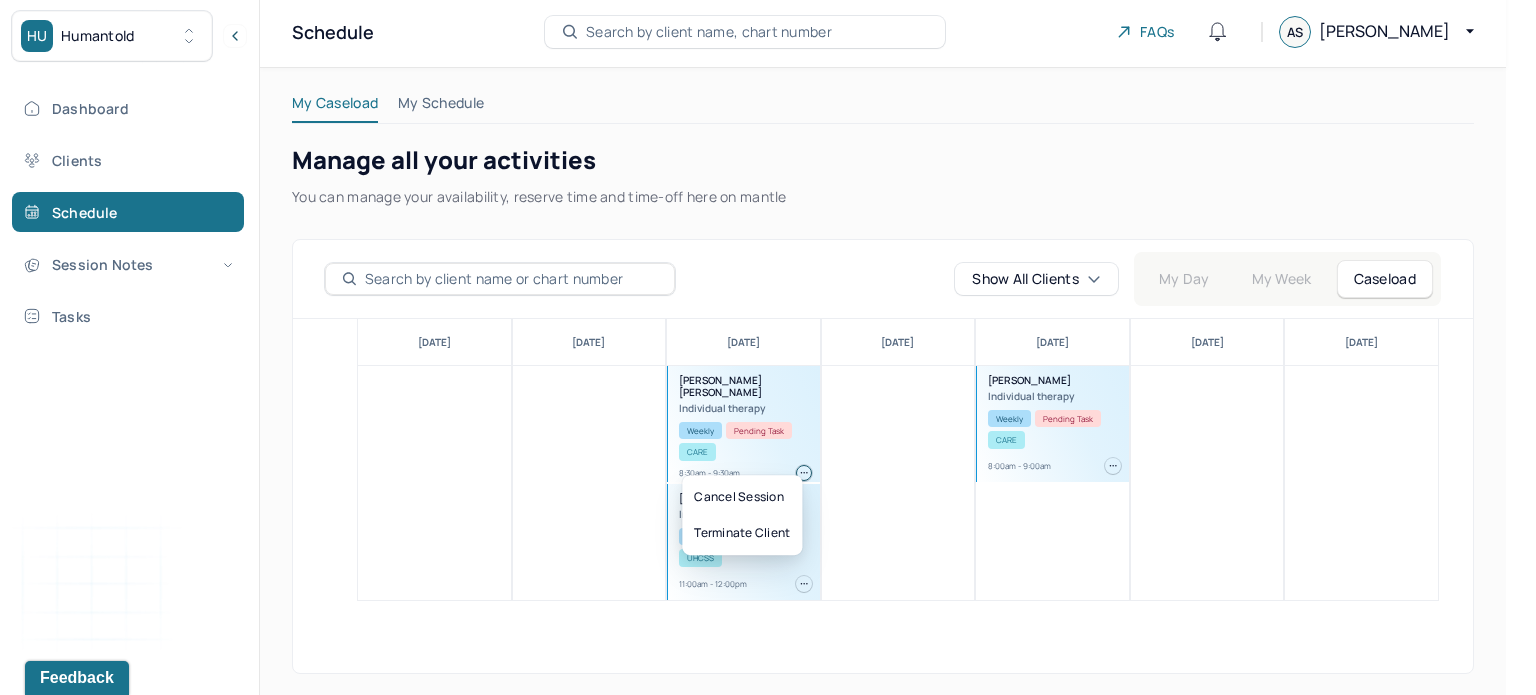 click at bounding box center [804, 473] 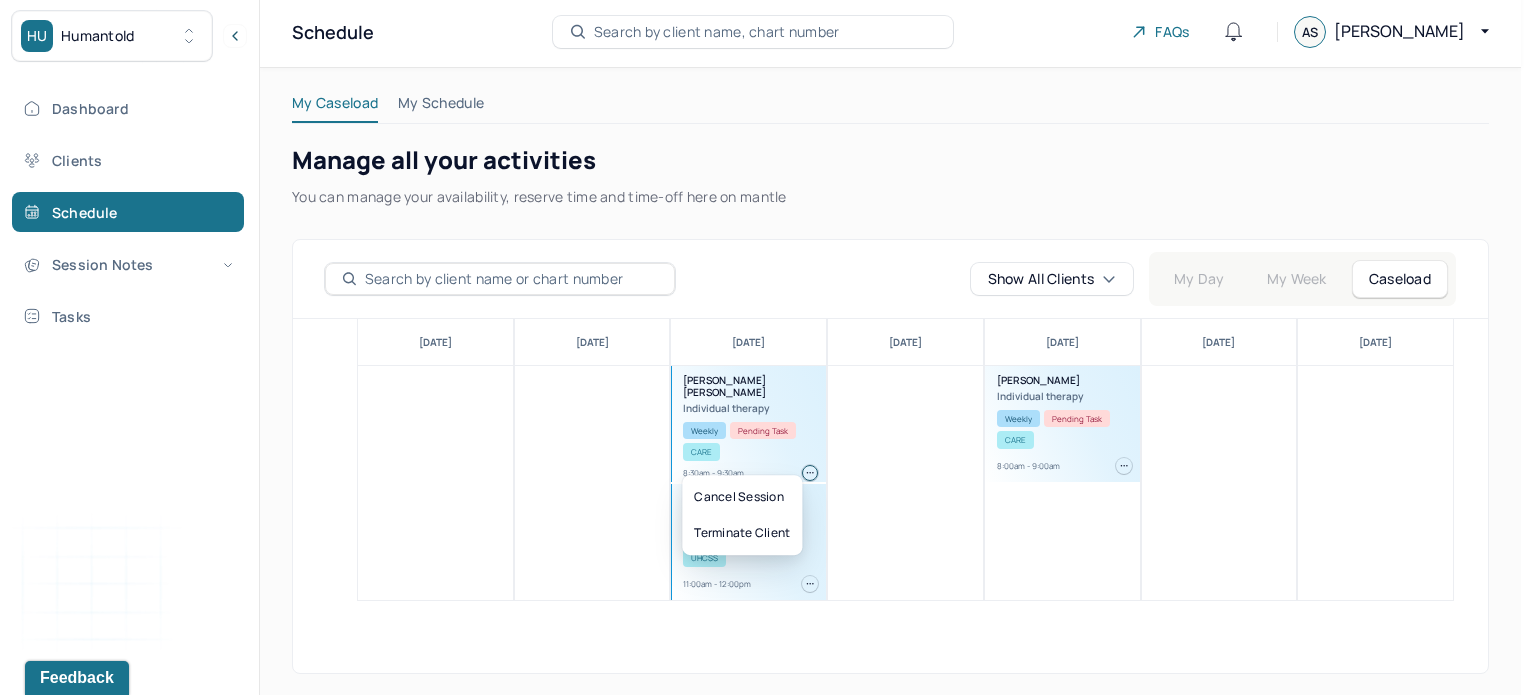 click on "[DATE]" at bounding box center (592, 460) 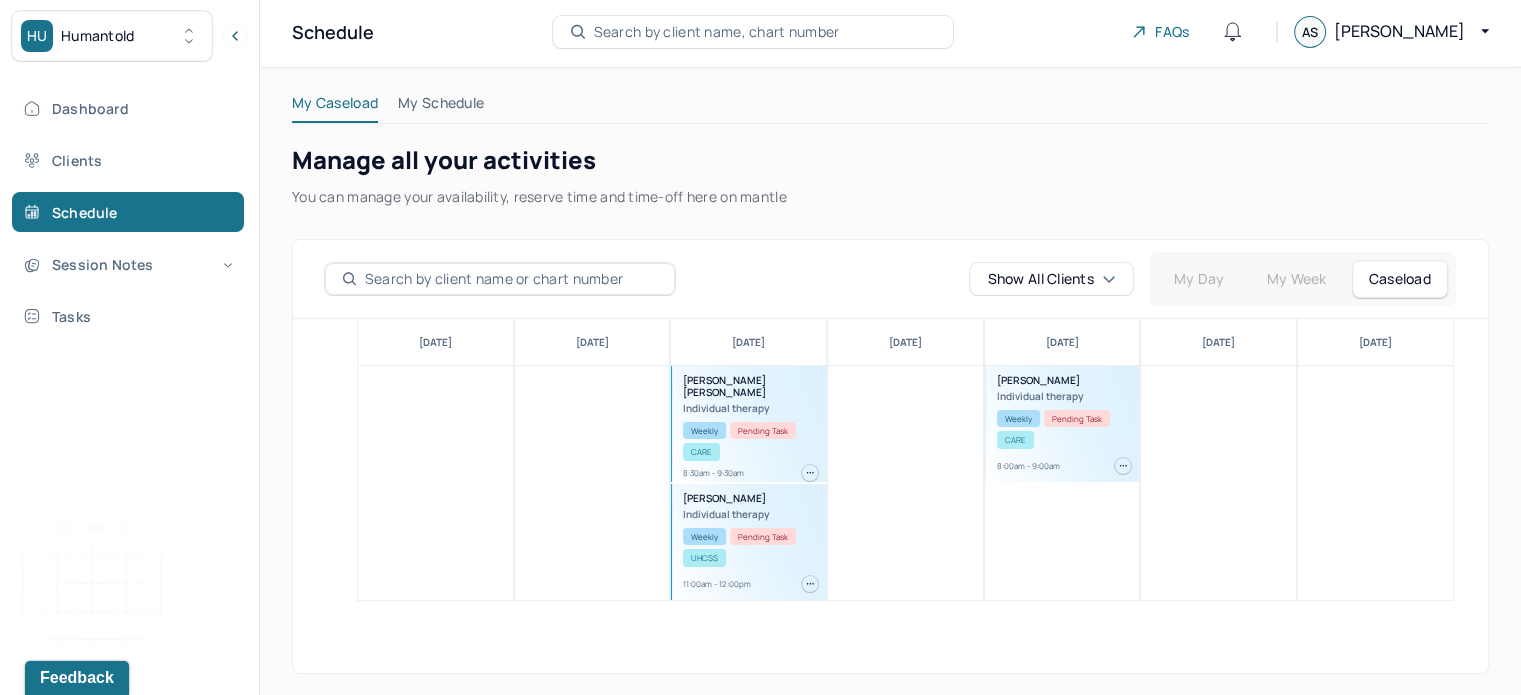 click on "Dashboard Clients Schedule Session Notes Tasks" at bounding box center (129, 212) 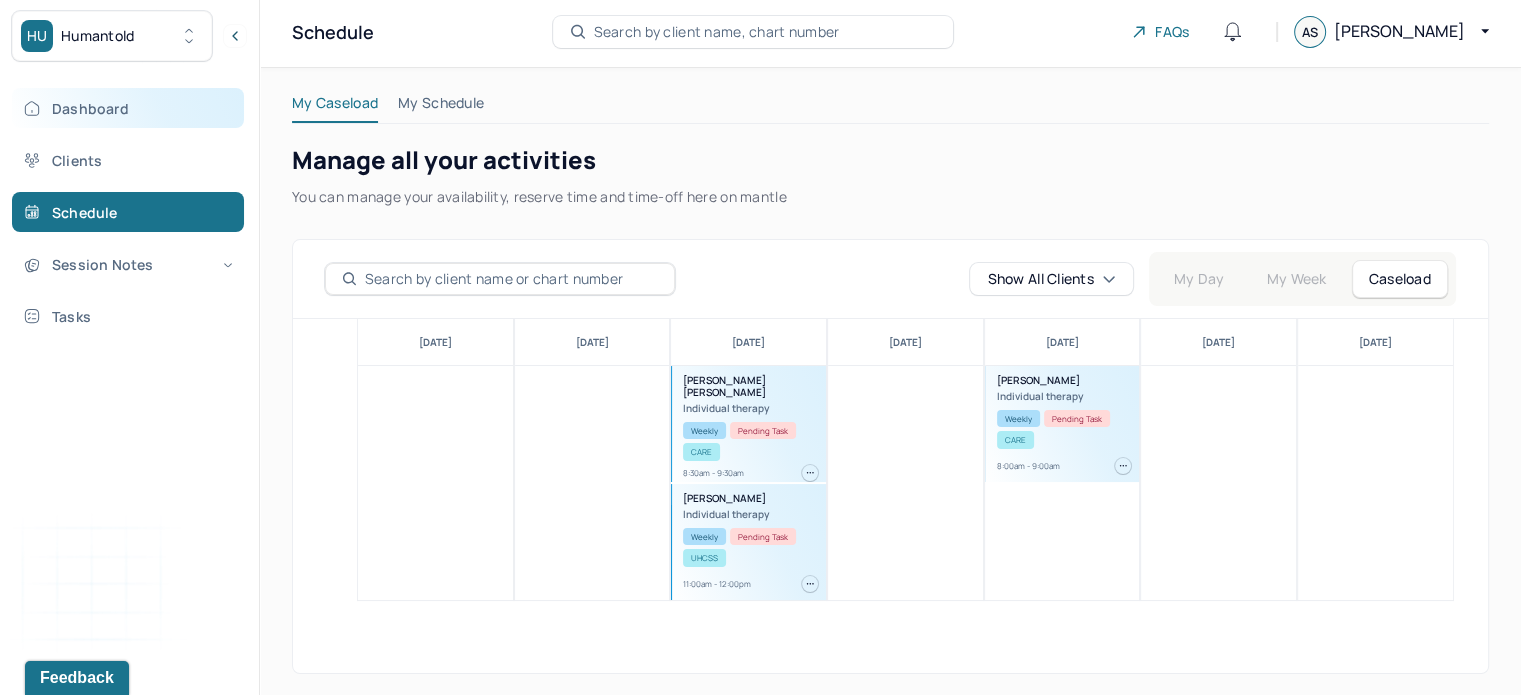 click on "Dashboard" at bounding box center [128, 108] 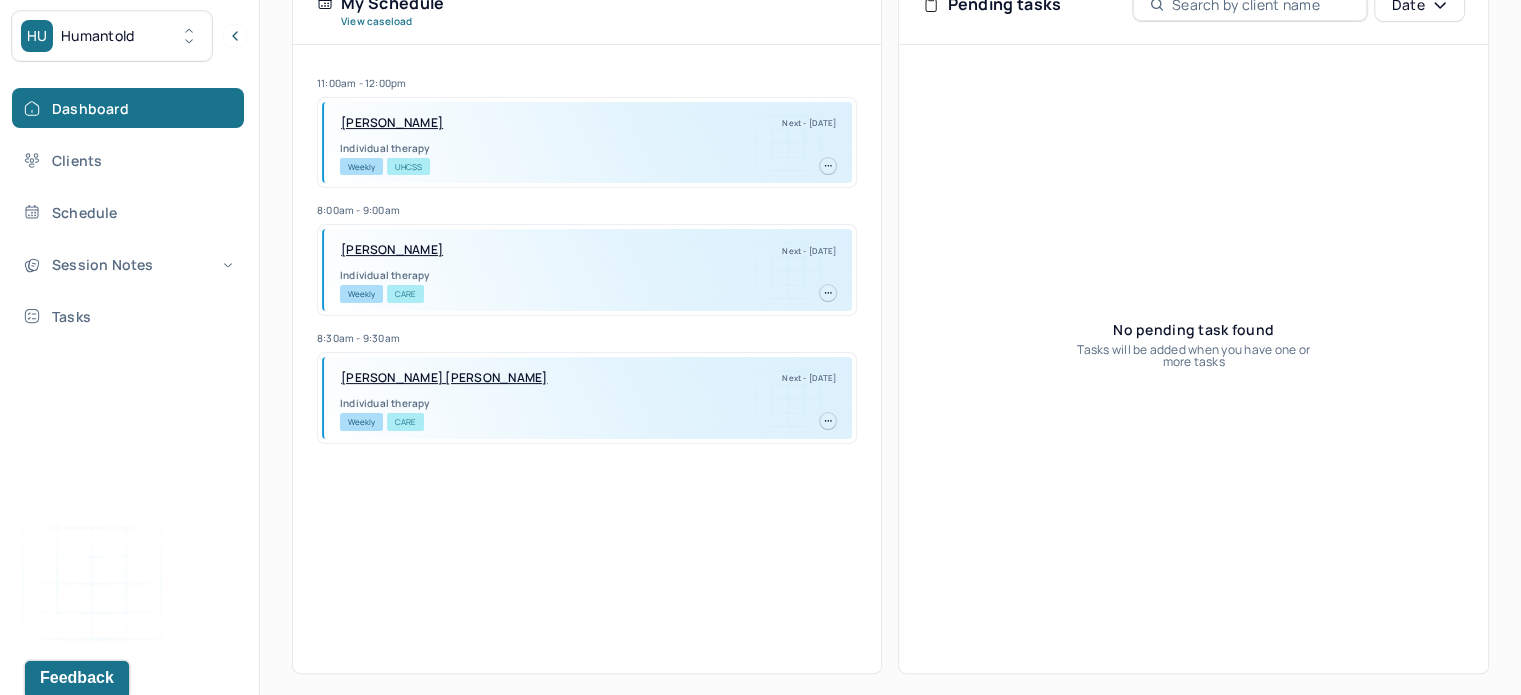 scroll, scrollTop: 469, scrollLeft: 0, axis: vertical 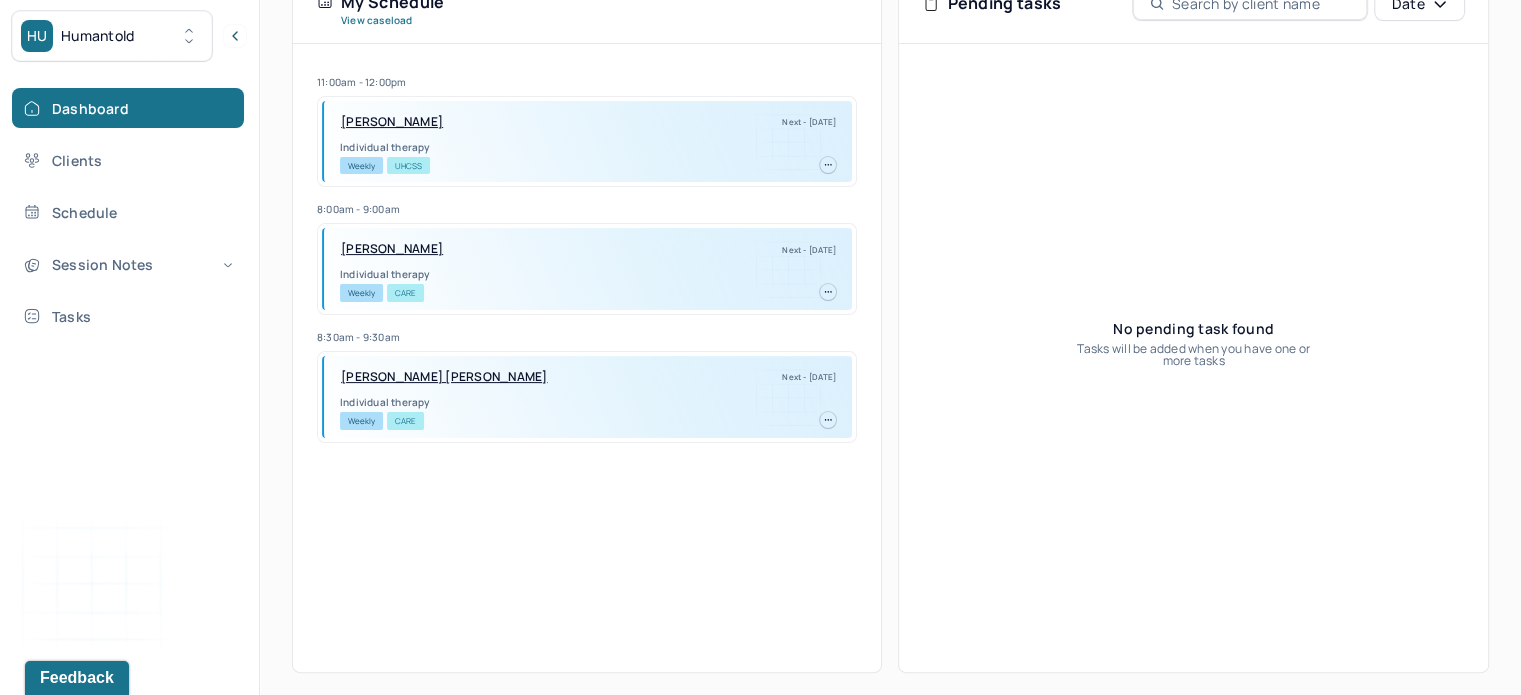 click at bounding box center [791, 397] 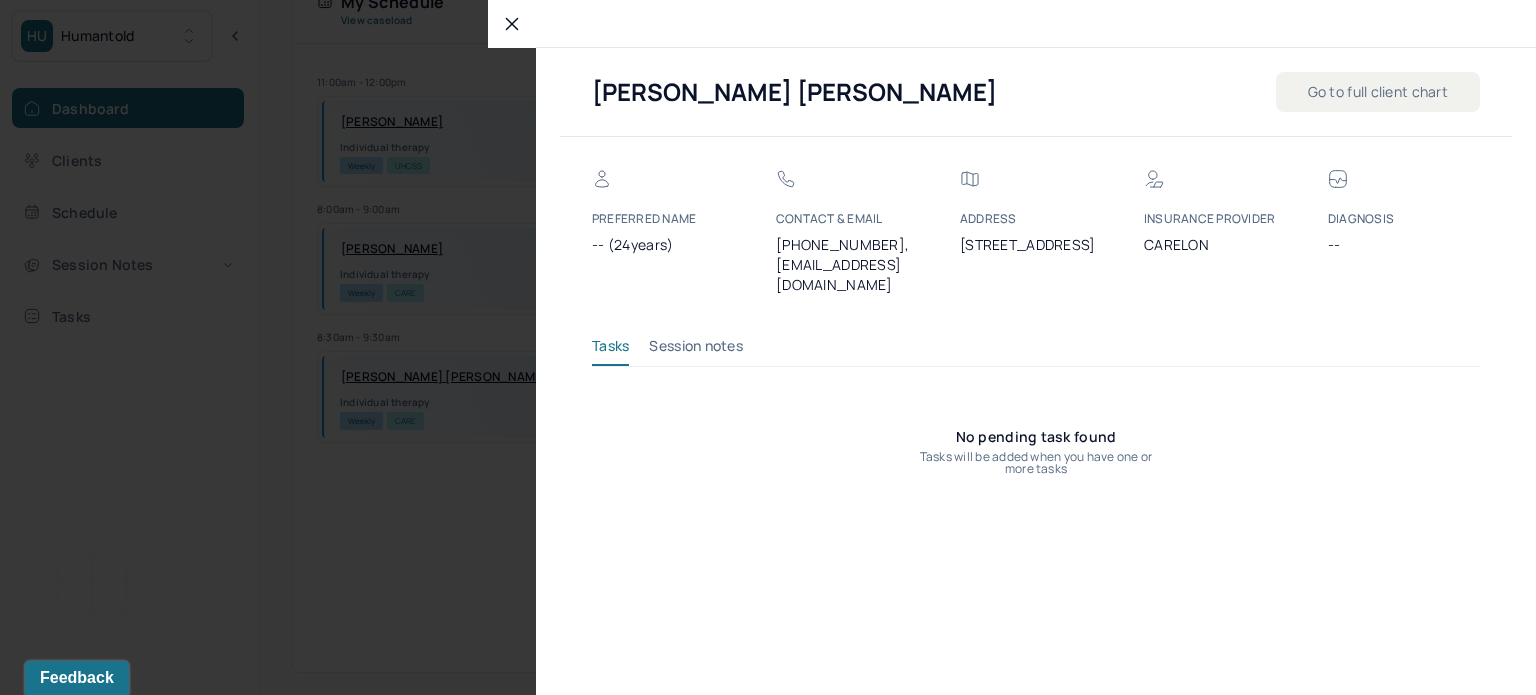 click on "Session notes" at bounding box center [696, 350] 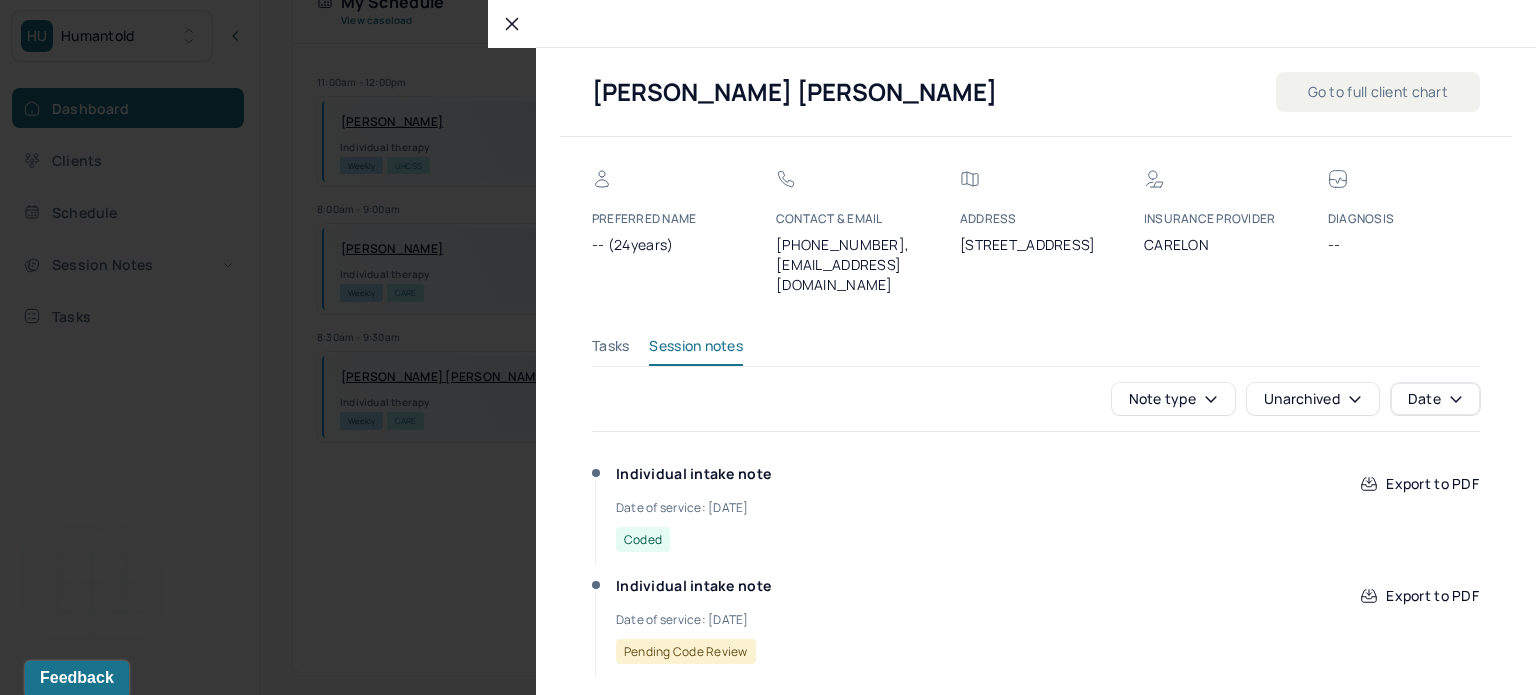 click 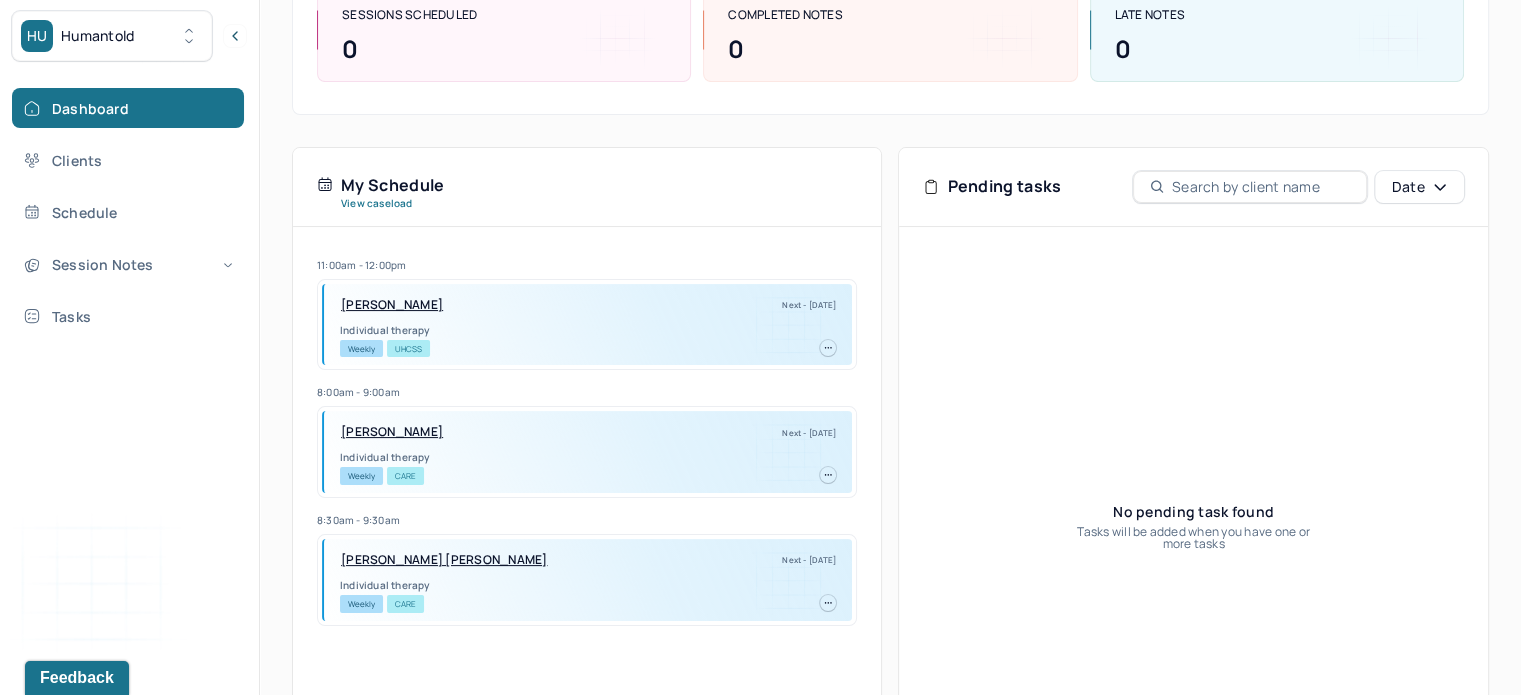 scroll, scrollTop: 288, scrollLeft: 0, axis: vertical 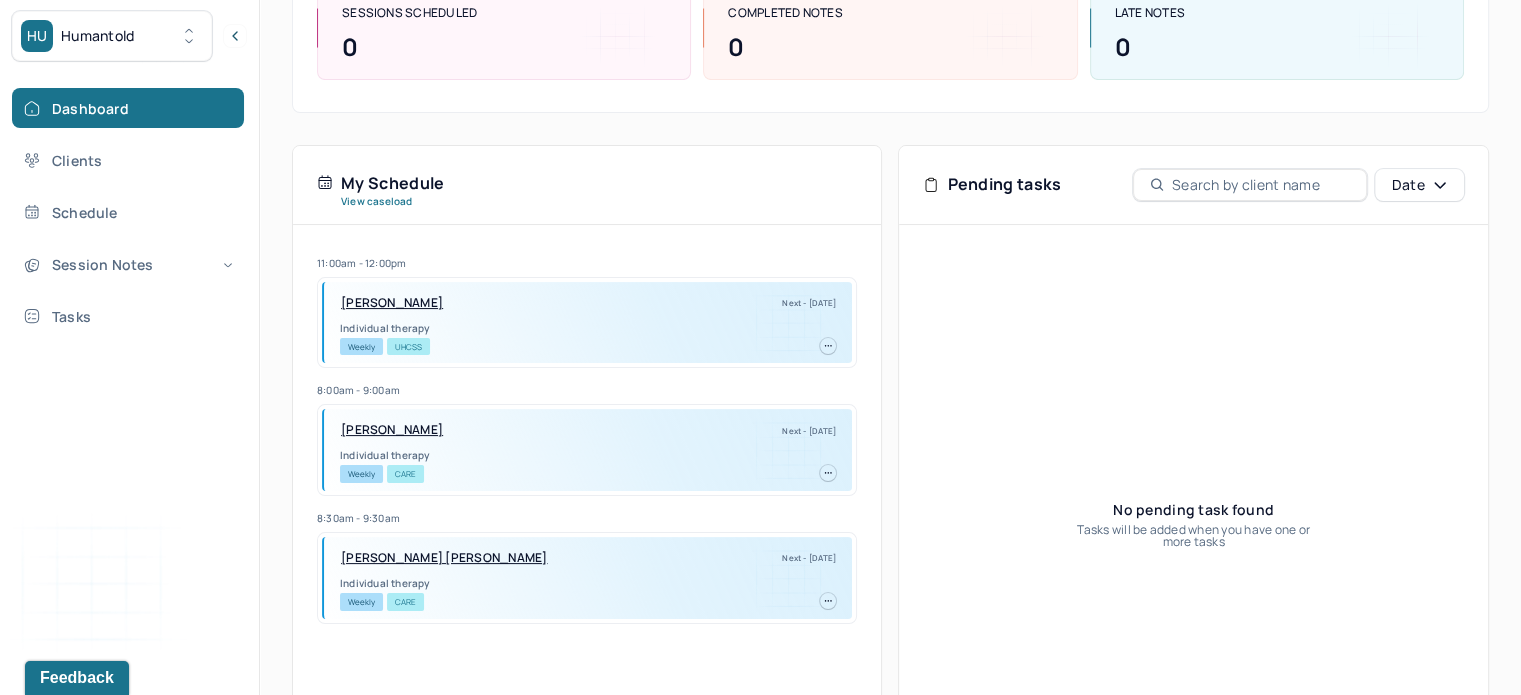 click on "View caseload" at bounding box center [377, 201] 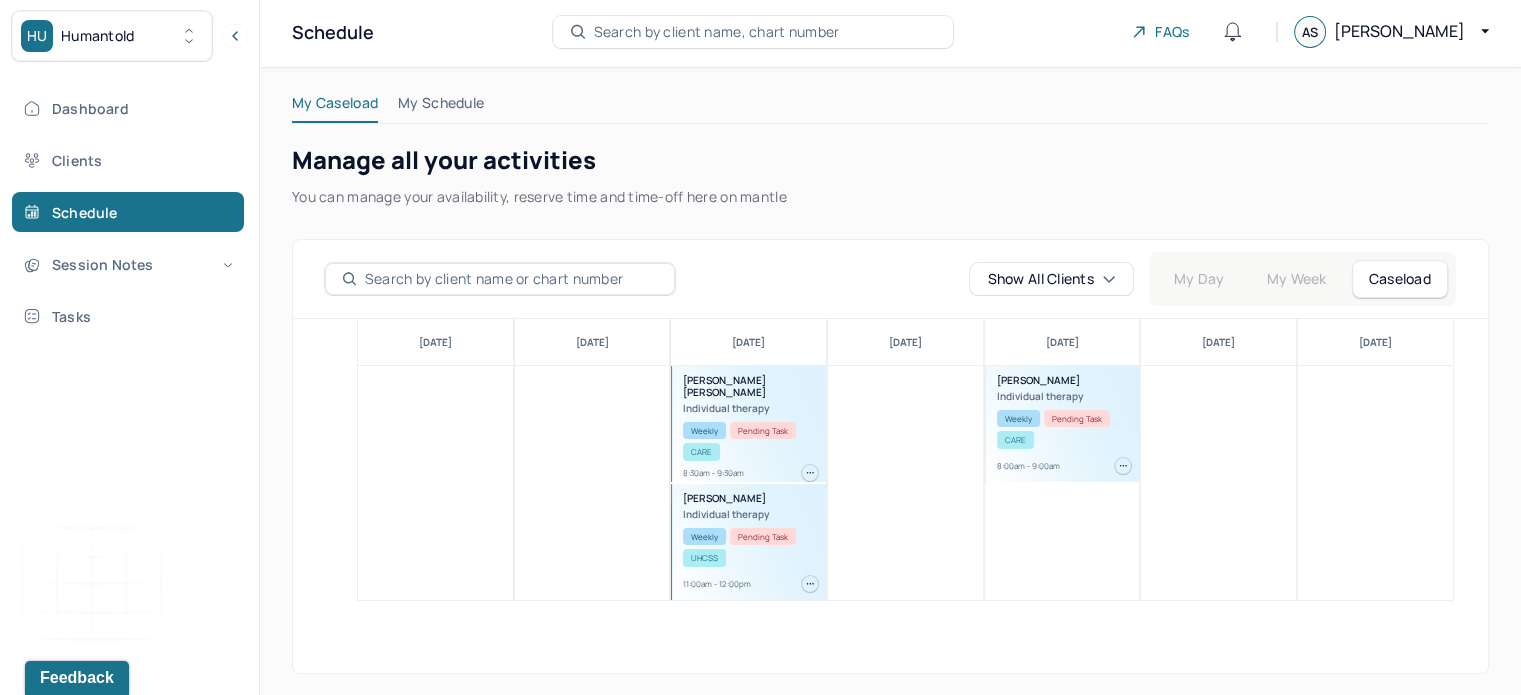 click at bounding box center [511, 279] 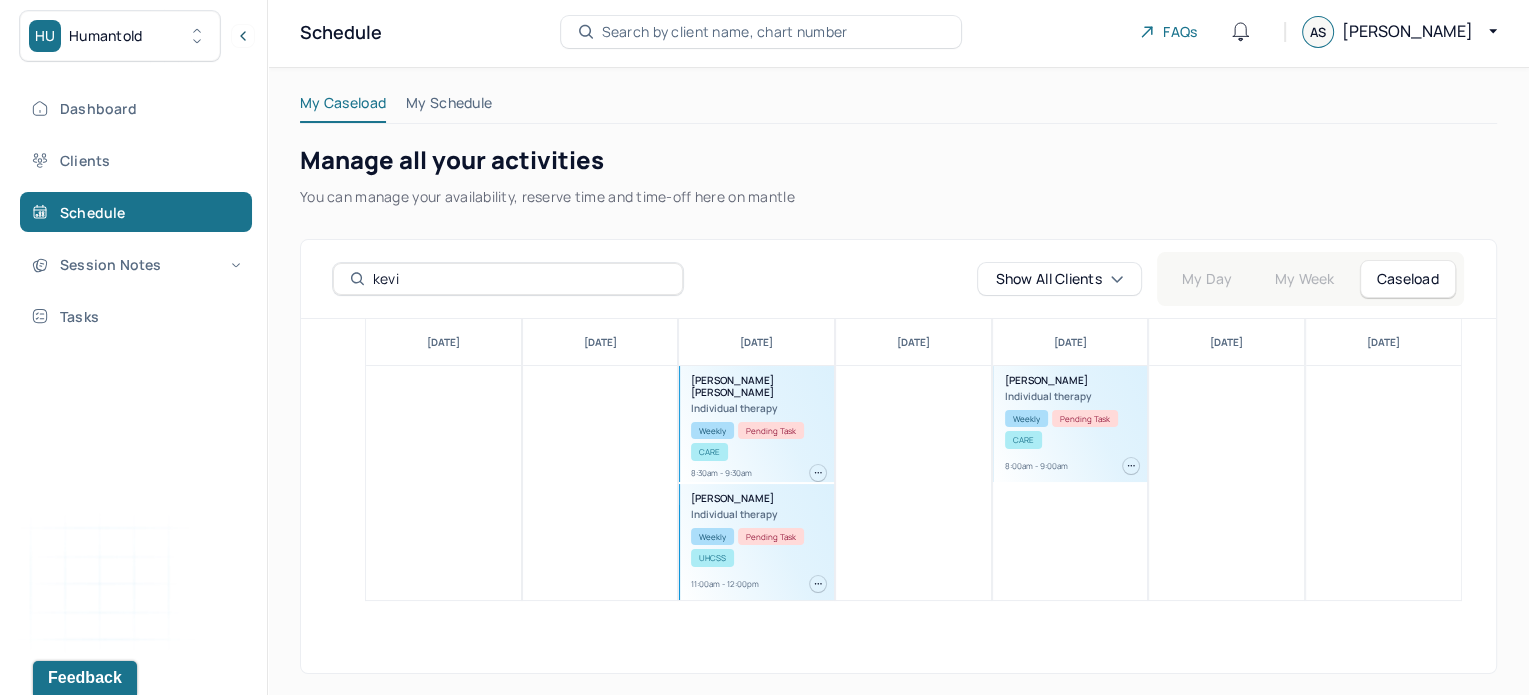 scroll, scrollTop: 0, scrollLeft: 0, axis: both 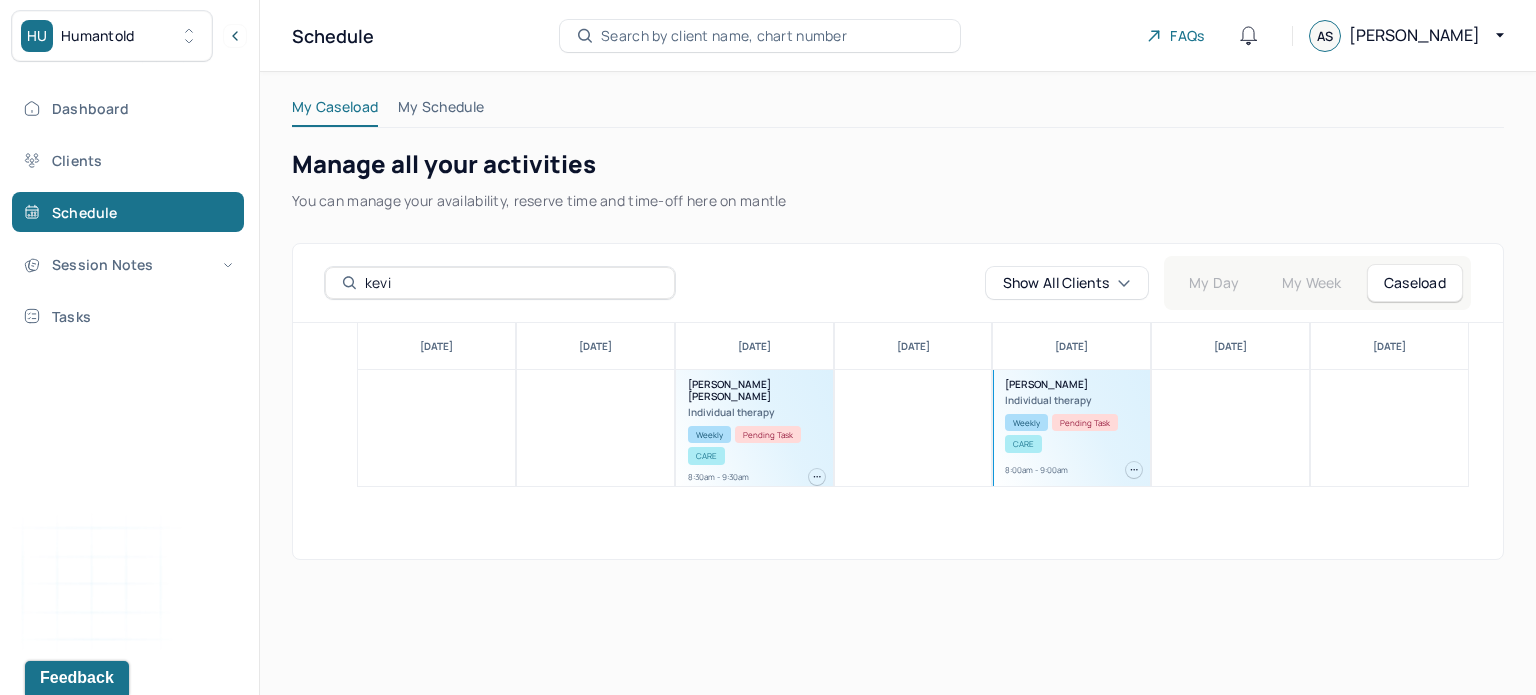 type on "kevi" 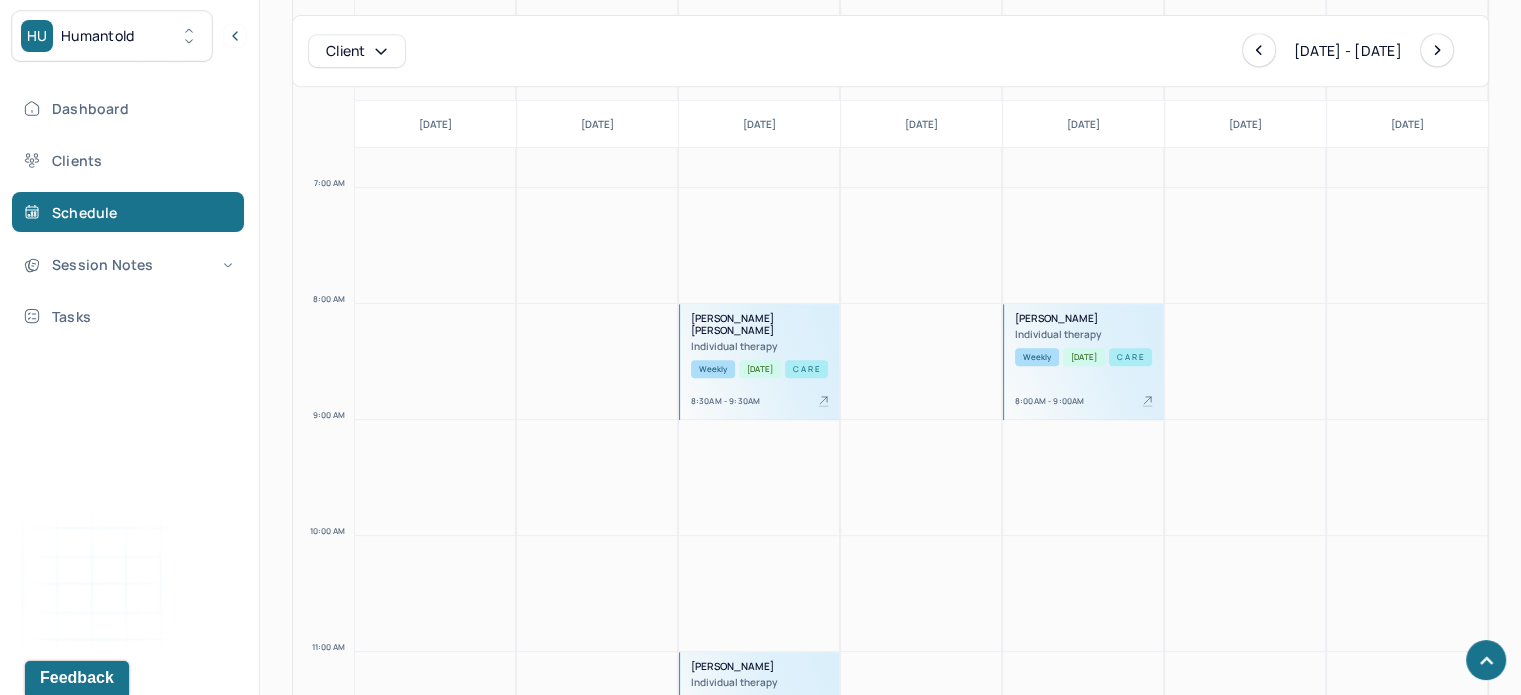 scroll, scrollTop: 918, scrollLeft: 0, axis: vertical 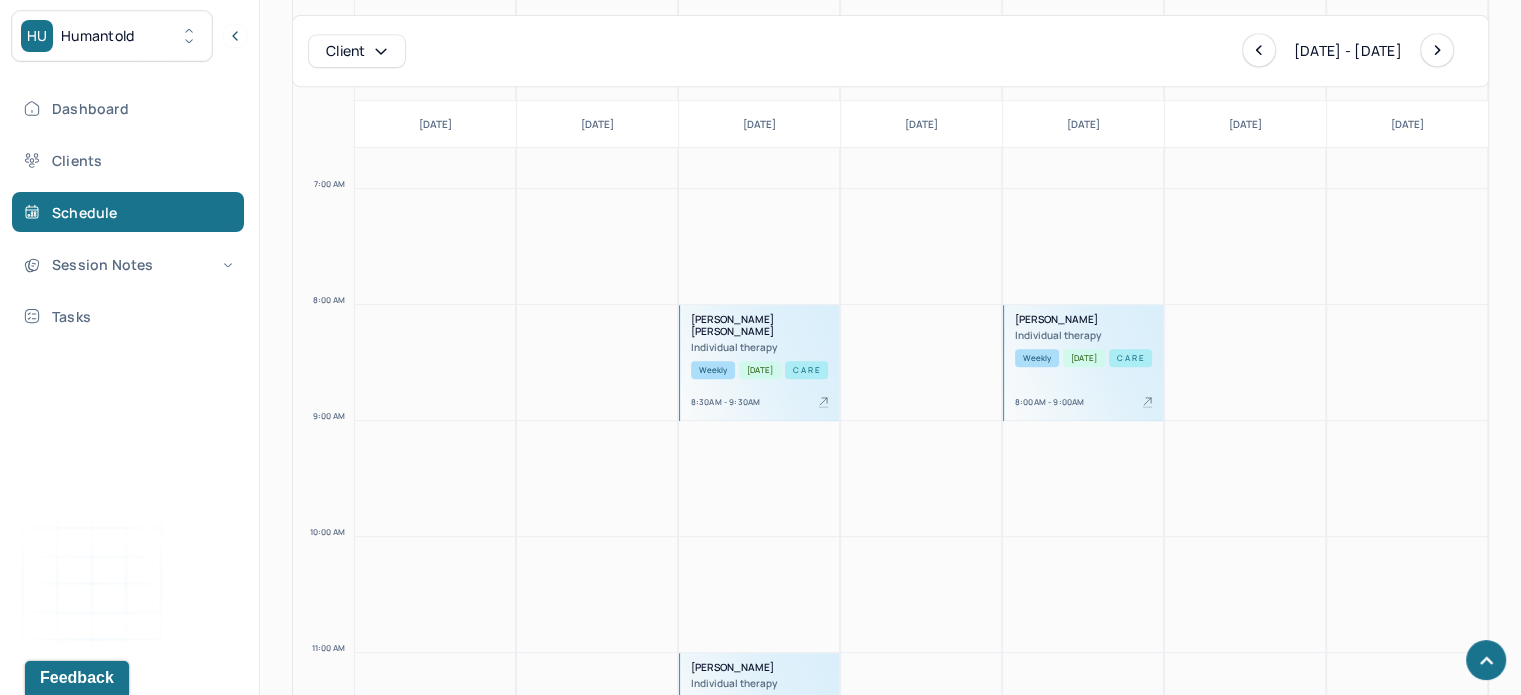 click 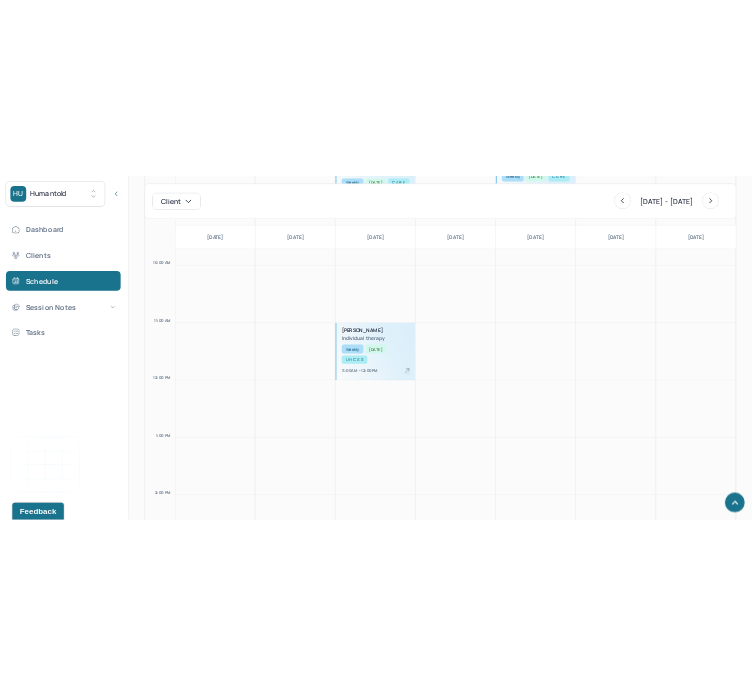 scroll, scrollTop: 1278, scrollLeft: 0, axis: vertical 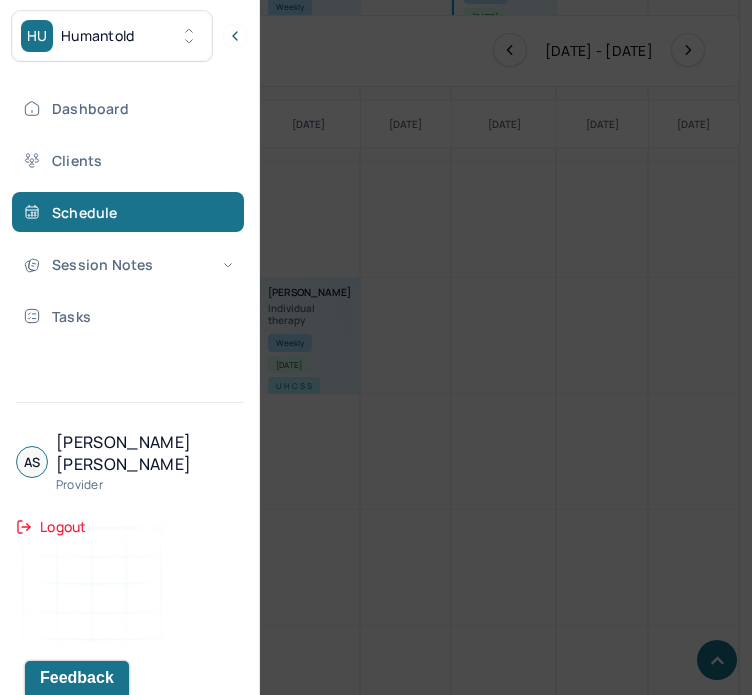 click at bounding box center [376, 347] 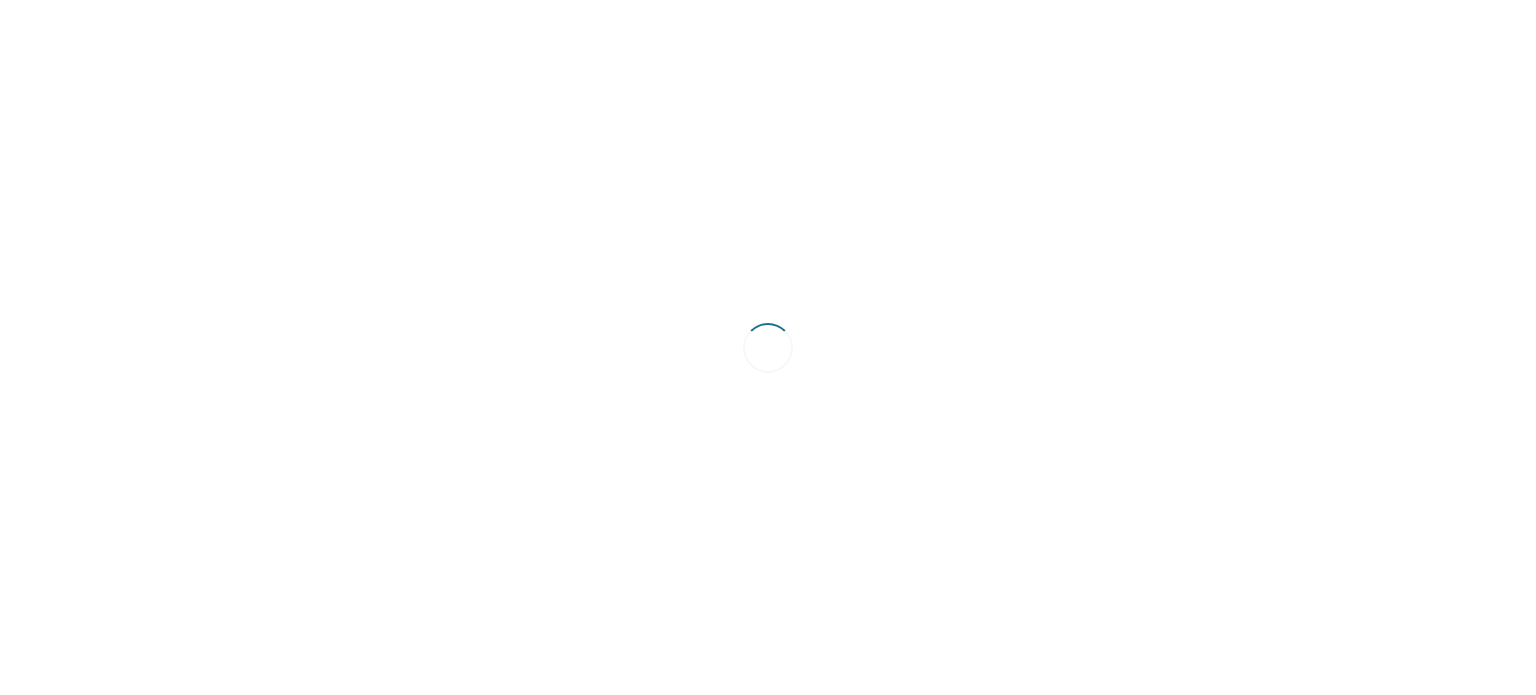 scroll, scrollTop: 0, scrollLeft: 0, axis: both 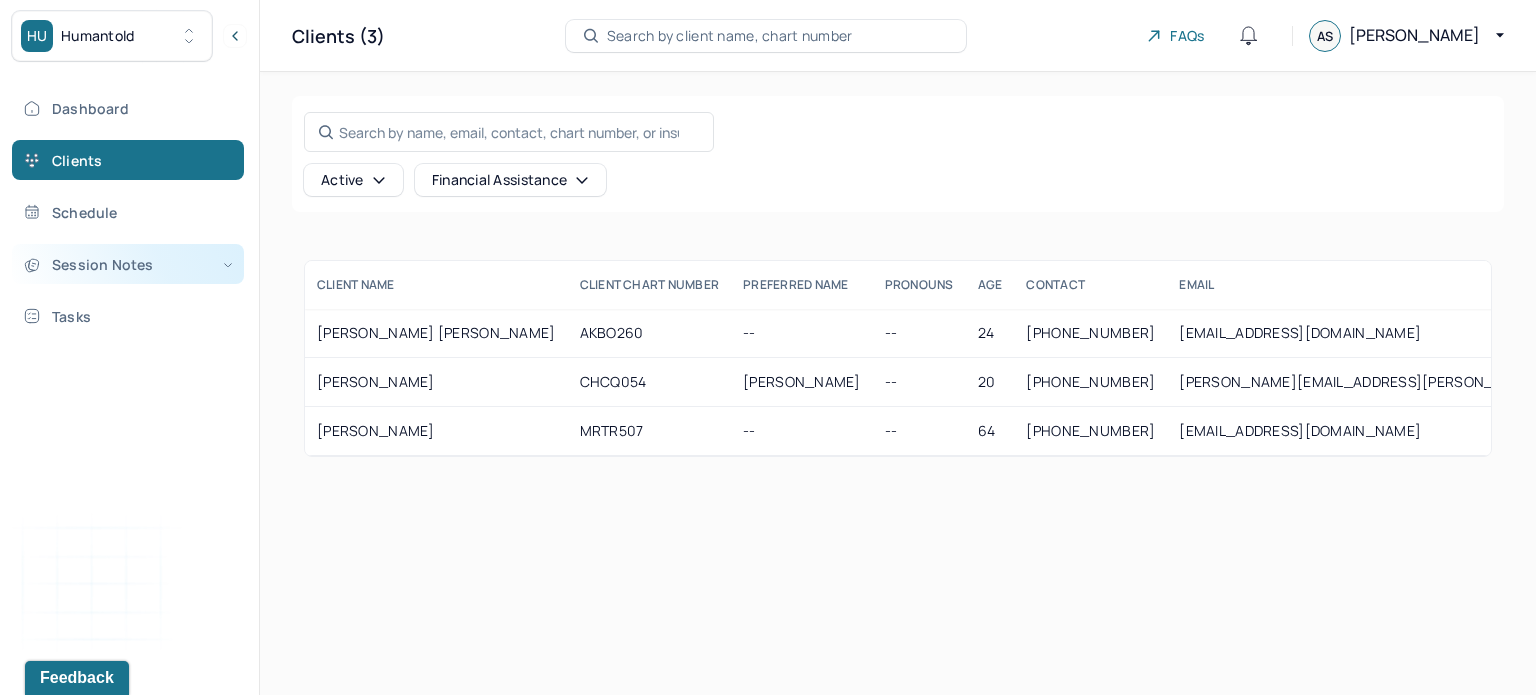 click on "Session Notes" at bounding box center (128, 264) 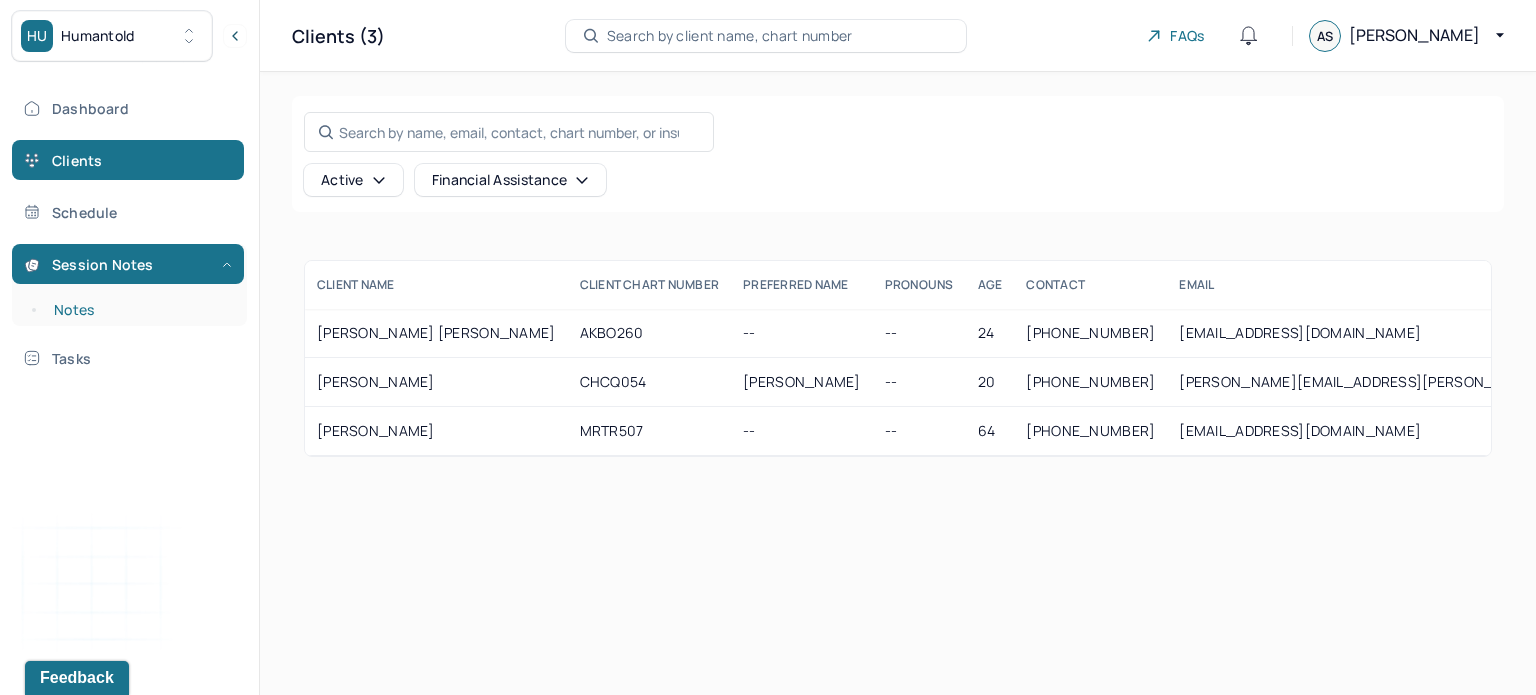 click on "Notes" at bounding box center (139, 310) 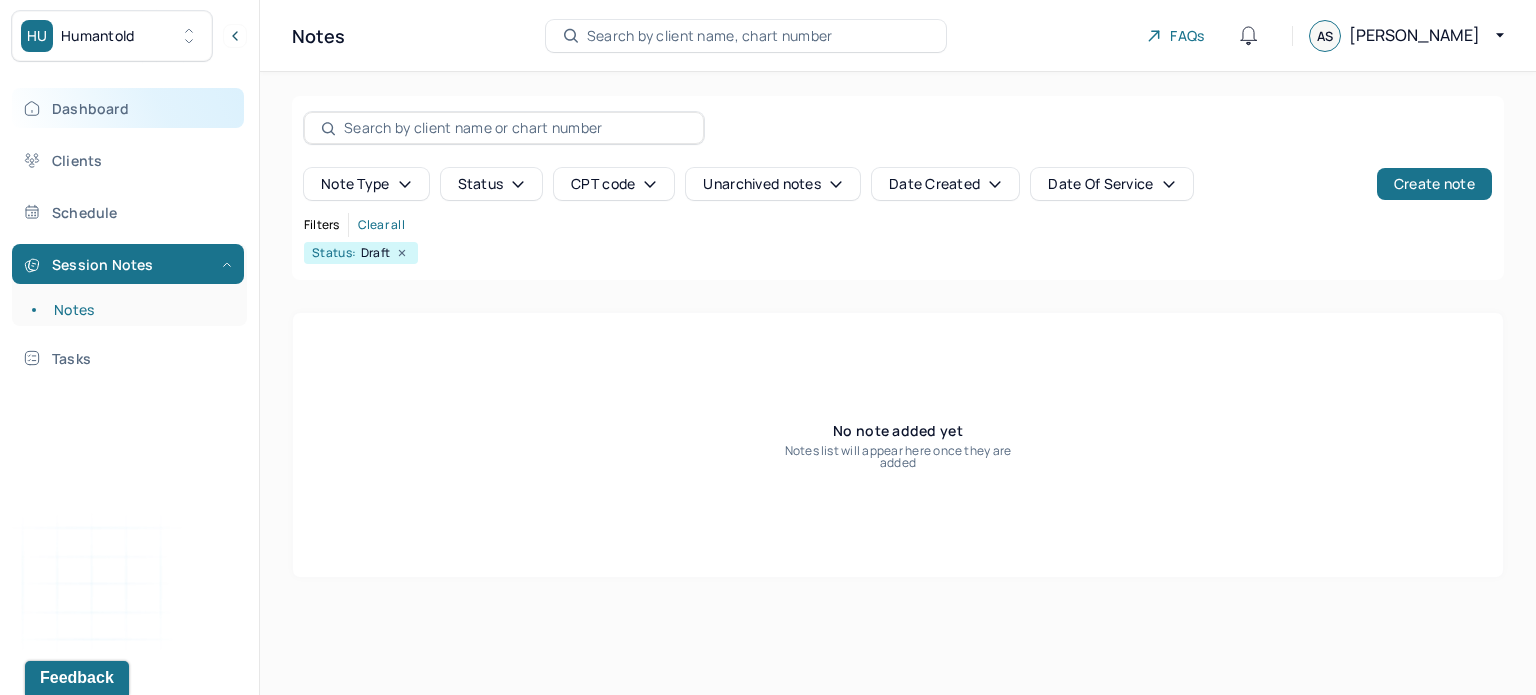 click on "Dashboard" at bounding box center [128, 108] 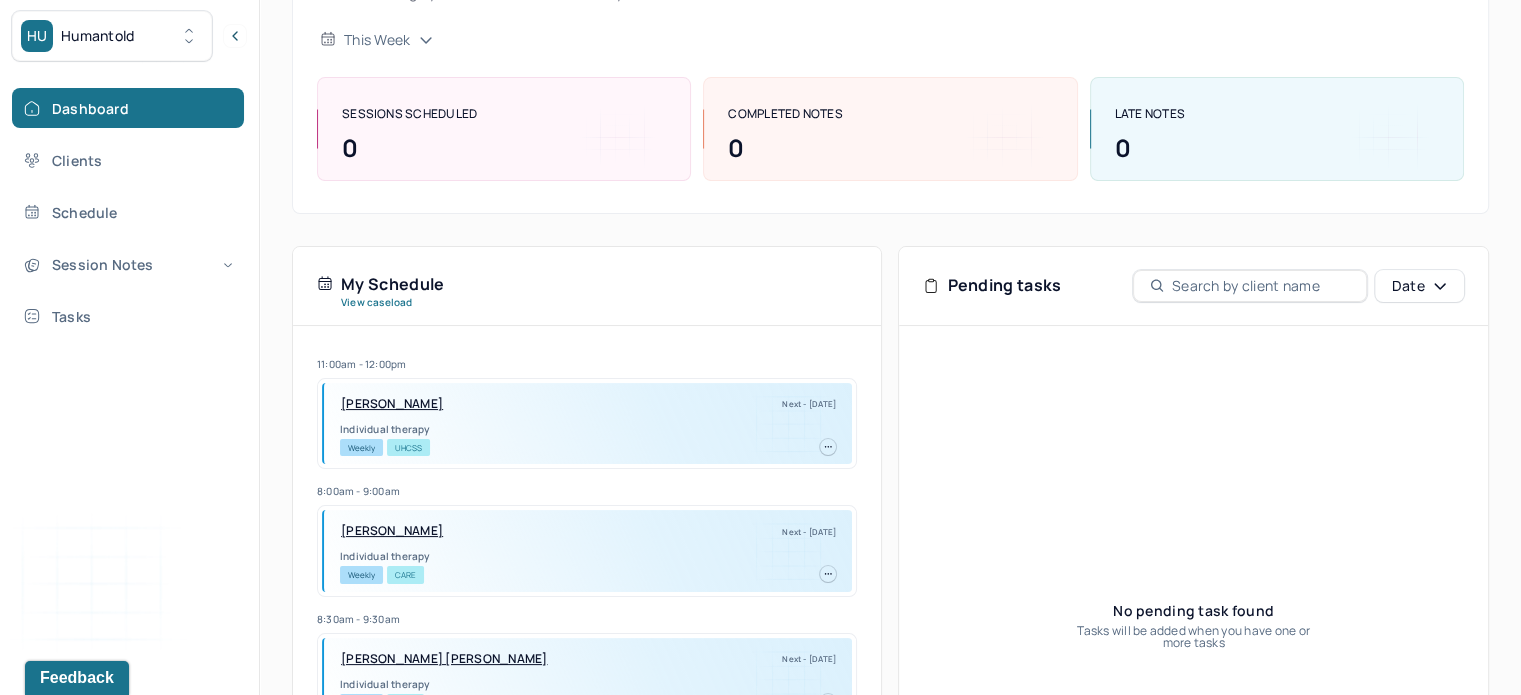scroll, scrollTop: 188, scrollLeft: 0, axis: vertical 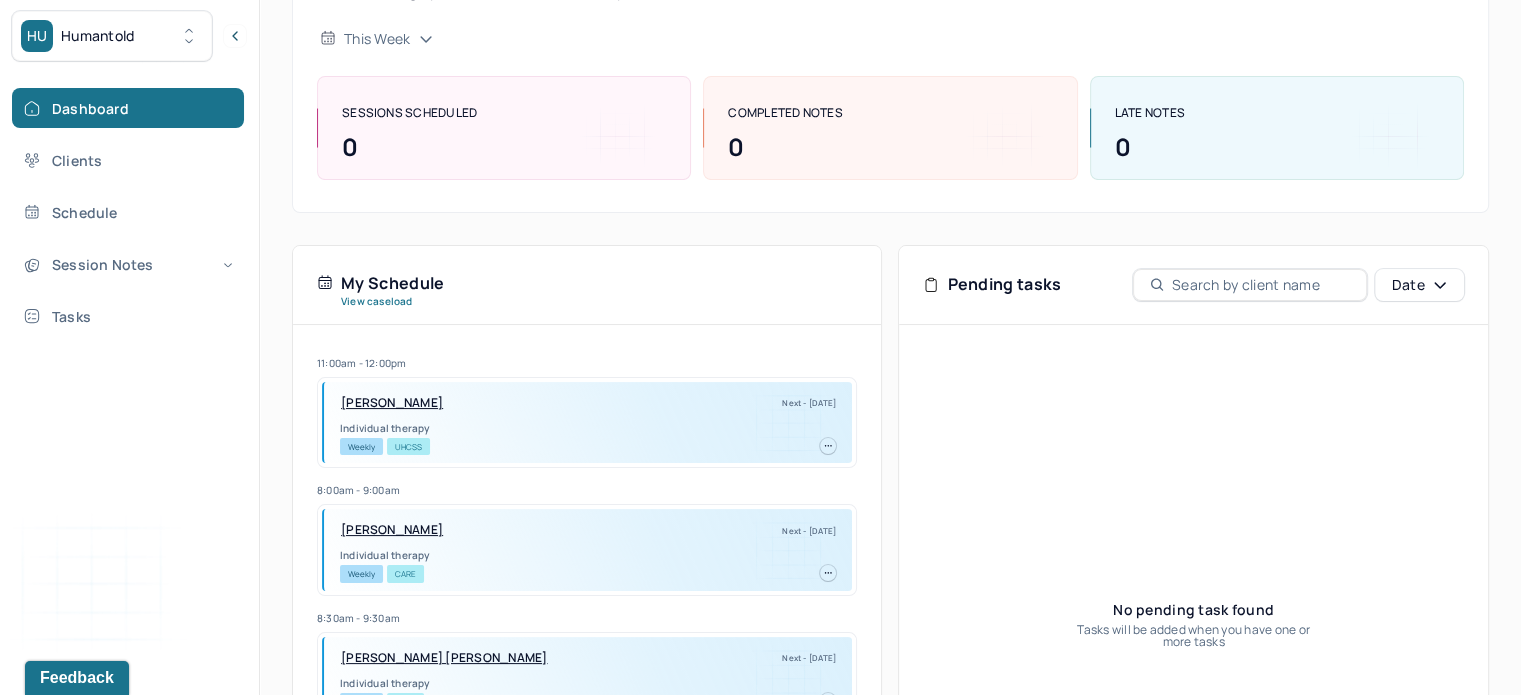 click on "View caseload" at bounding box center [377, 301] 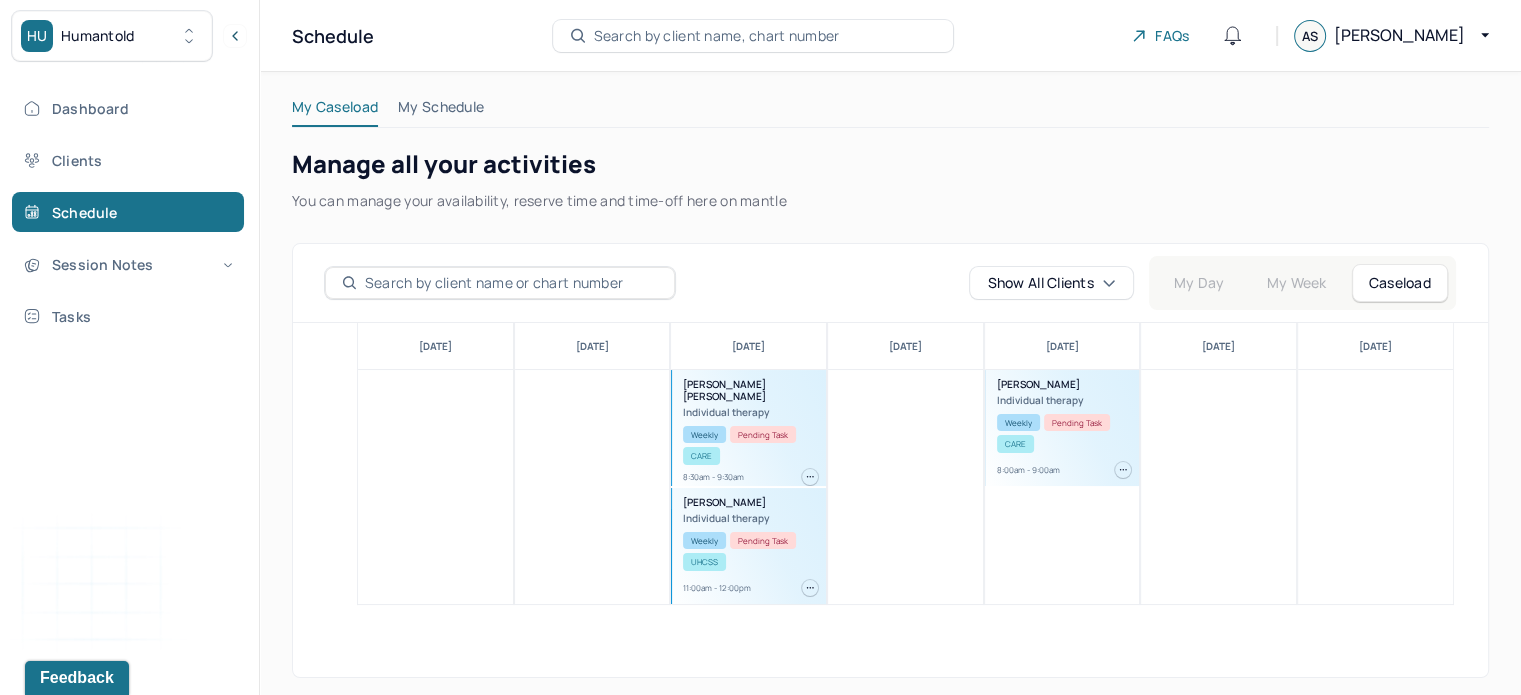 scroll, scrollTop: 4, scrollLeft: 0, axis: vertical 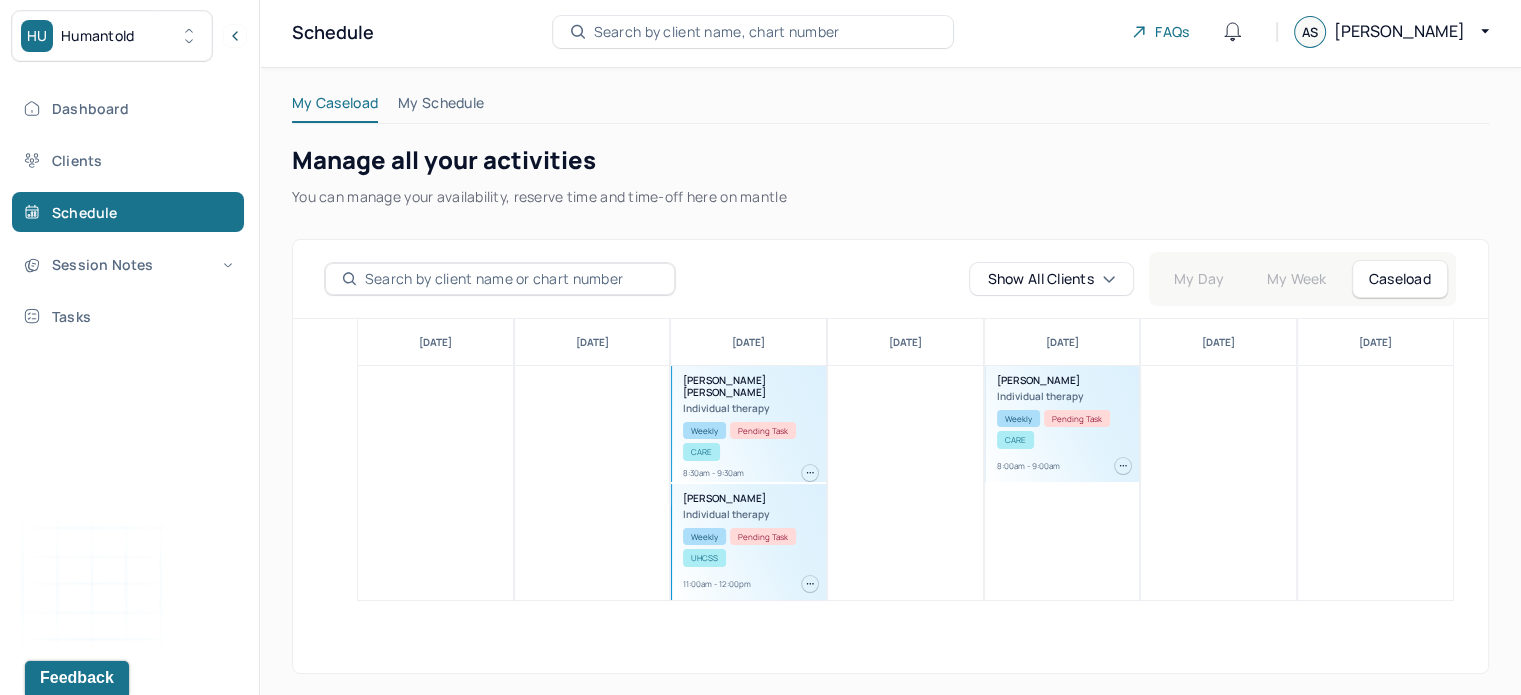click on "My Schedule" at bounding box center (441, 107) 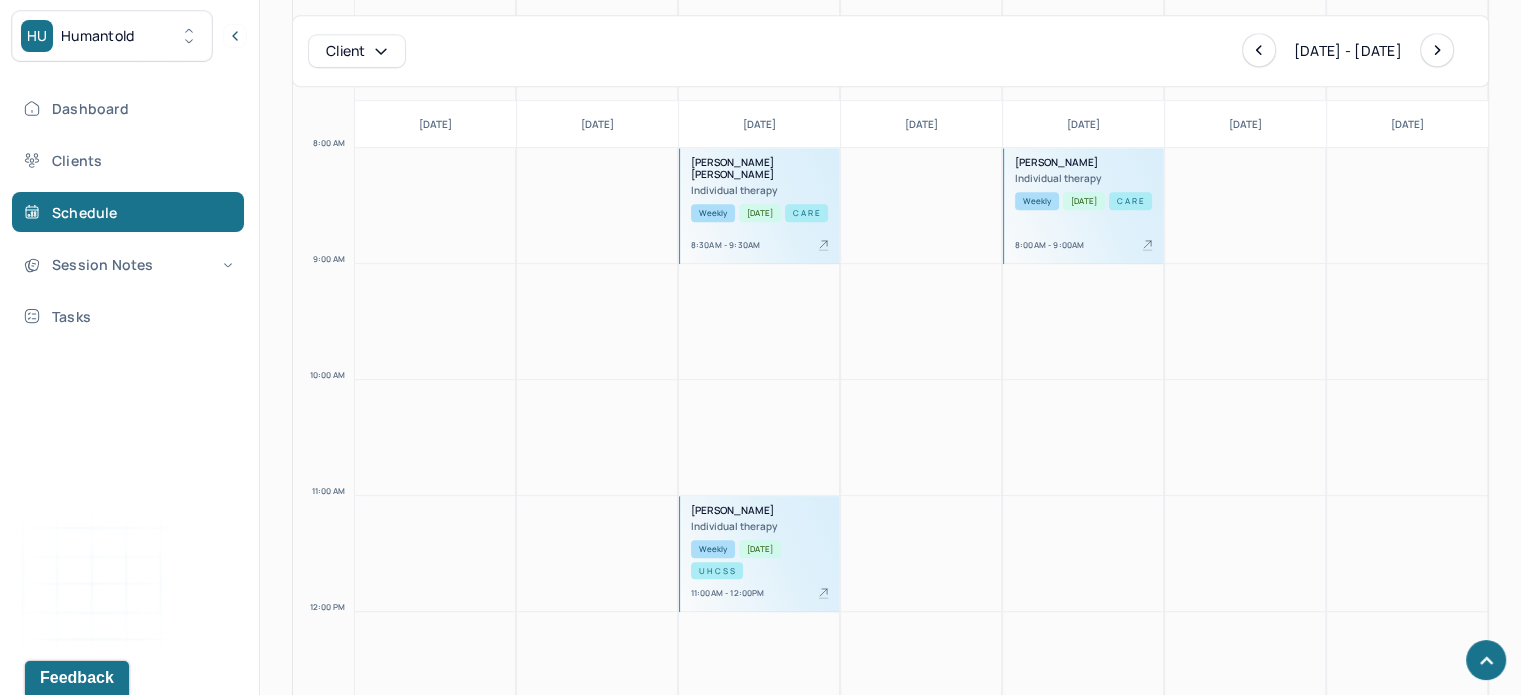 scroll, scrollTop: 897, scrollLeft: 0, axis: vertical 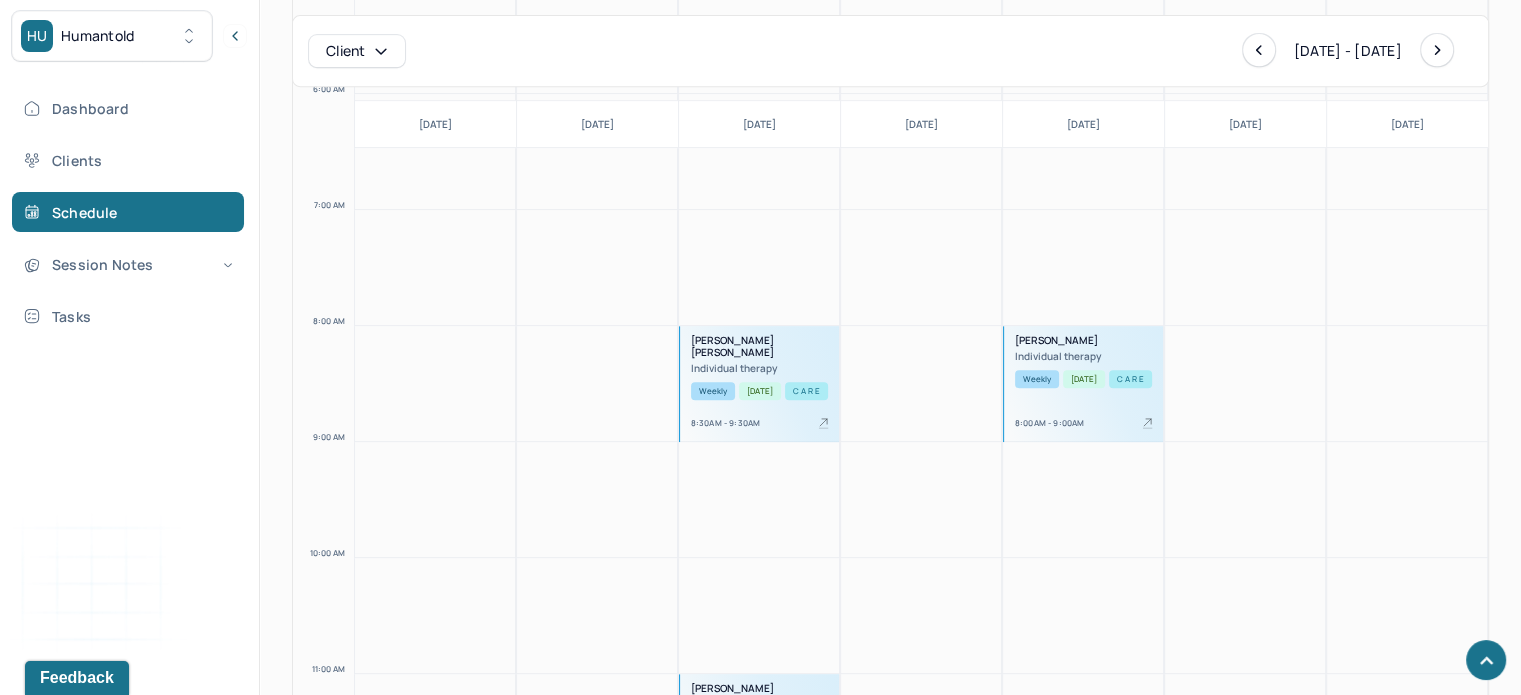 click 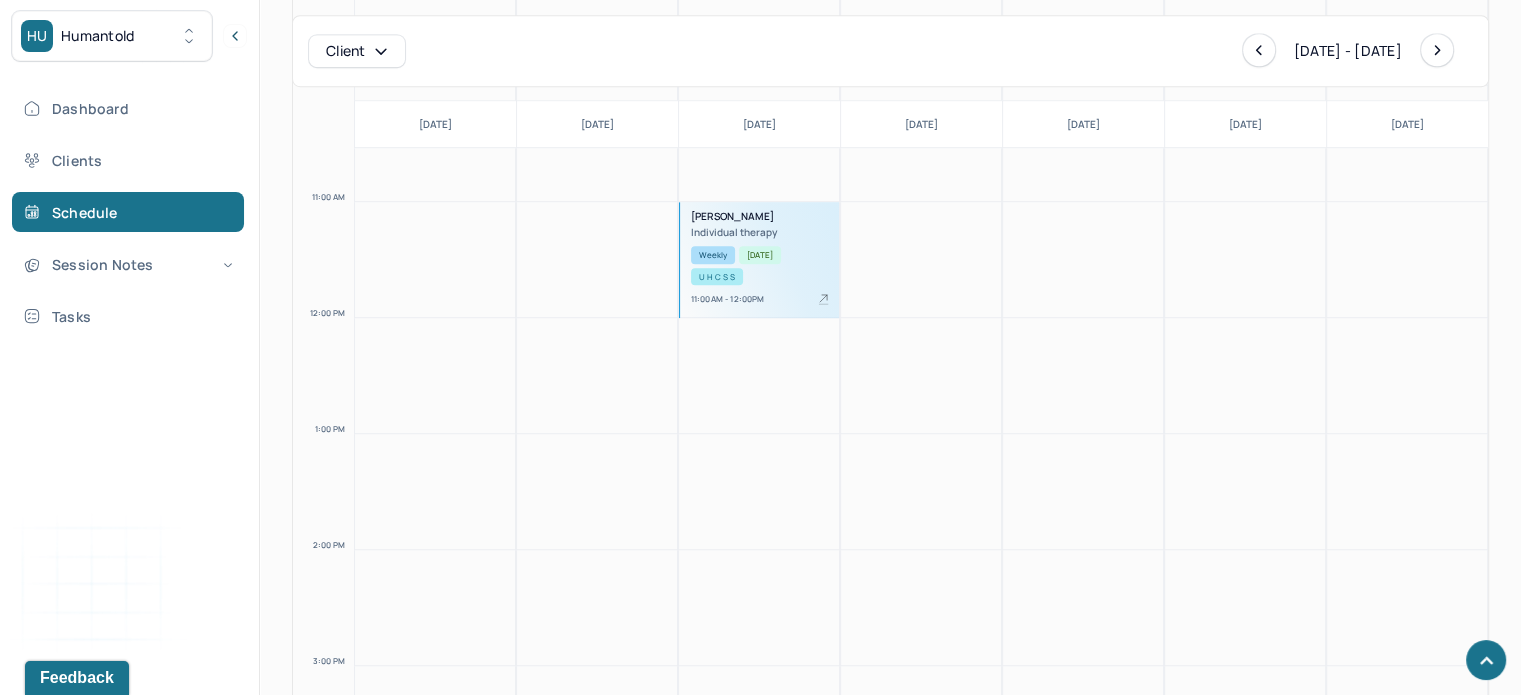 scroll, scrollTop: 1353, scrollLeft: 0, axis: vertical 